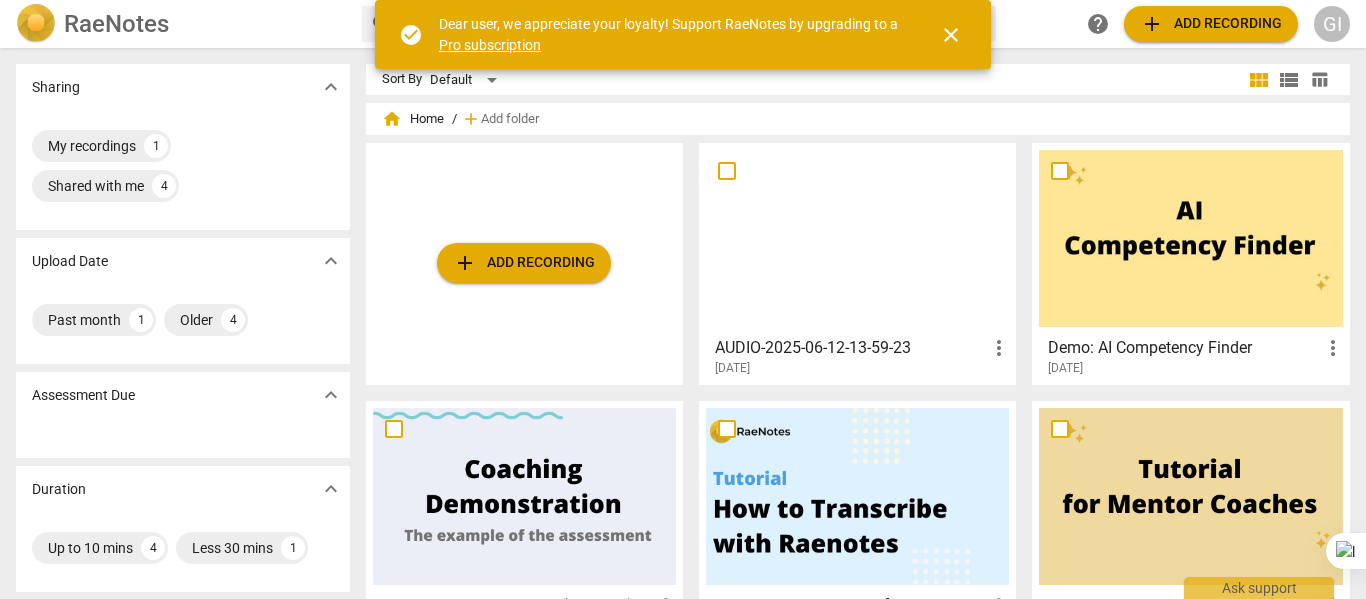 scroll, scrollTop: 0, scrollLeft: 0, axis: both 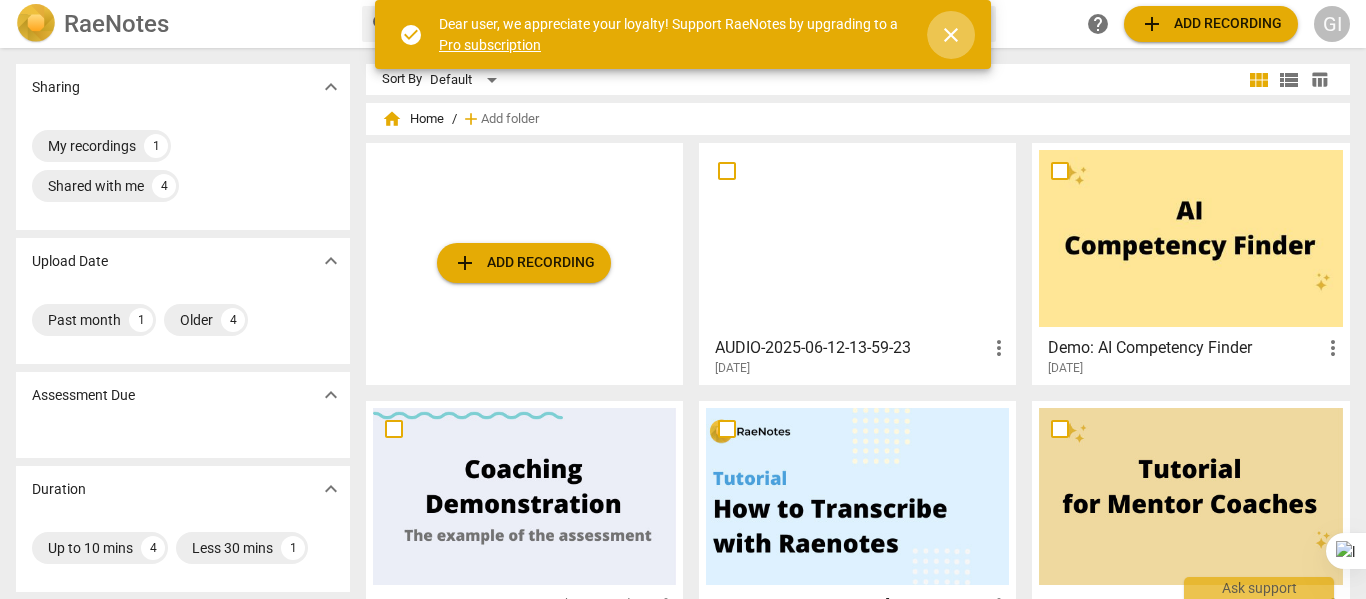 click on "close" at bounding box center (951, 35) 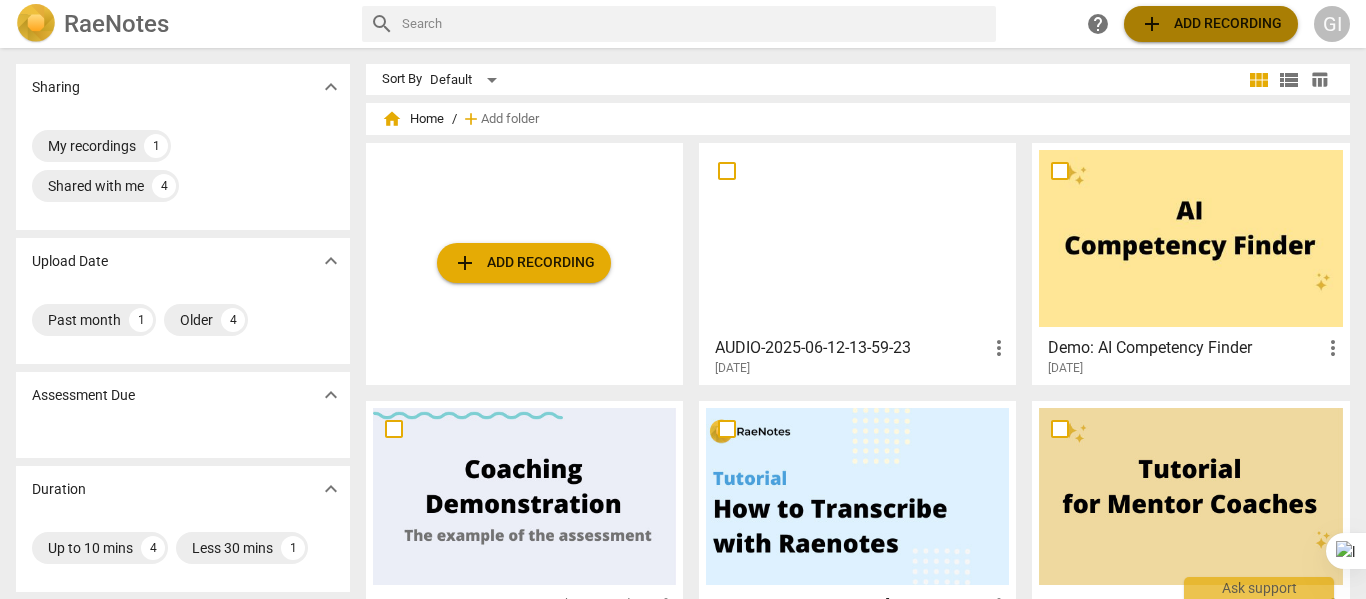 click on "add   Add recording" at bounding box center [1211, 24] 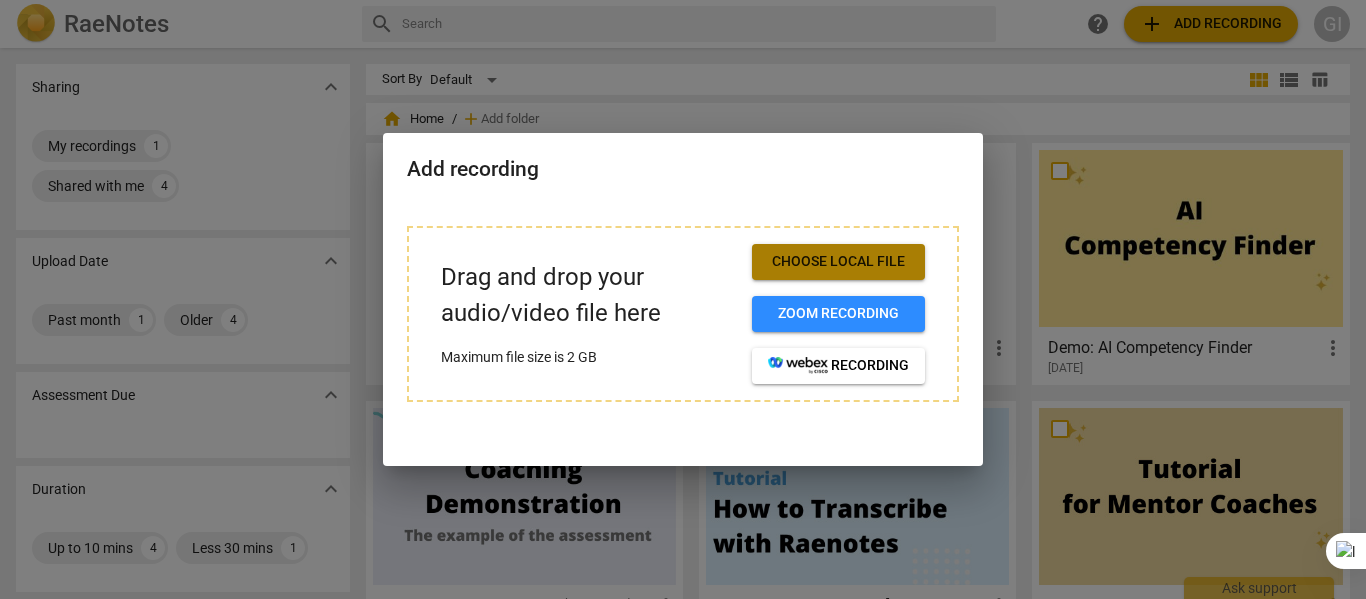 click on "Choose local file" at bounding box center [838, 262] 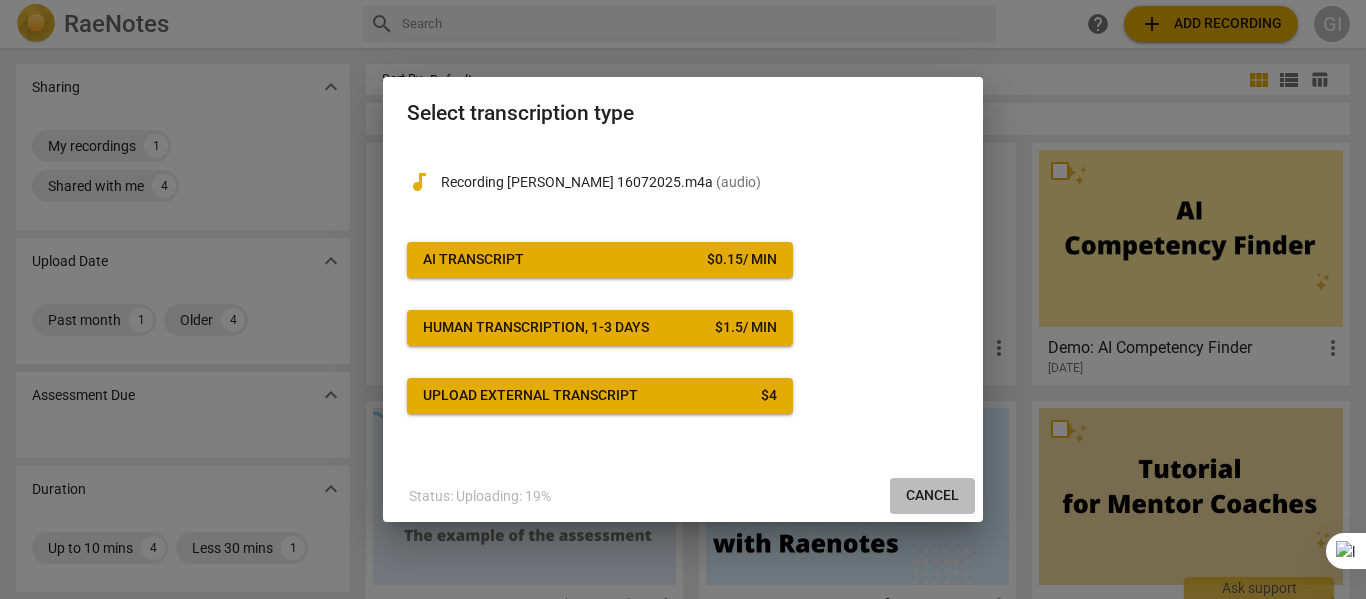 click on "Cancel" at bounding box center [932, 496] 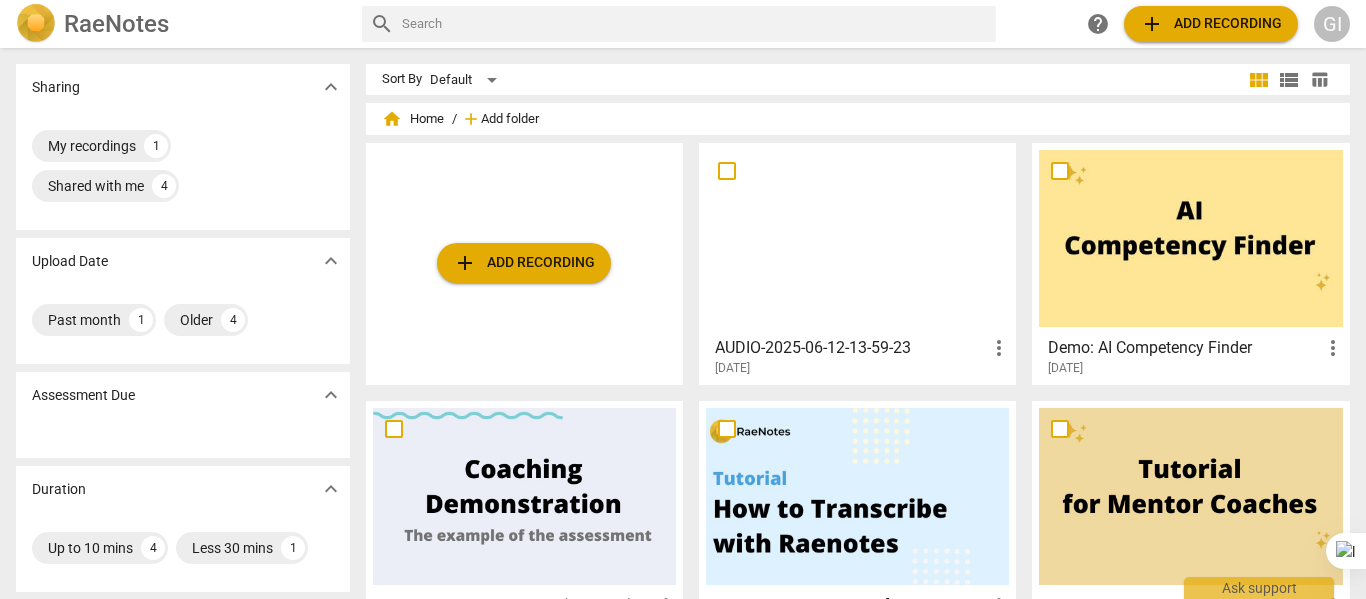 click on "Add folder" at bounding box center (510, 119) 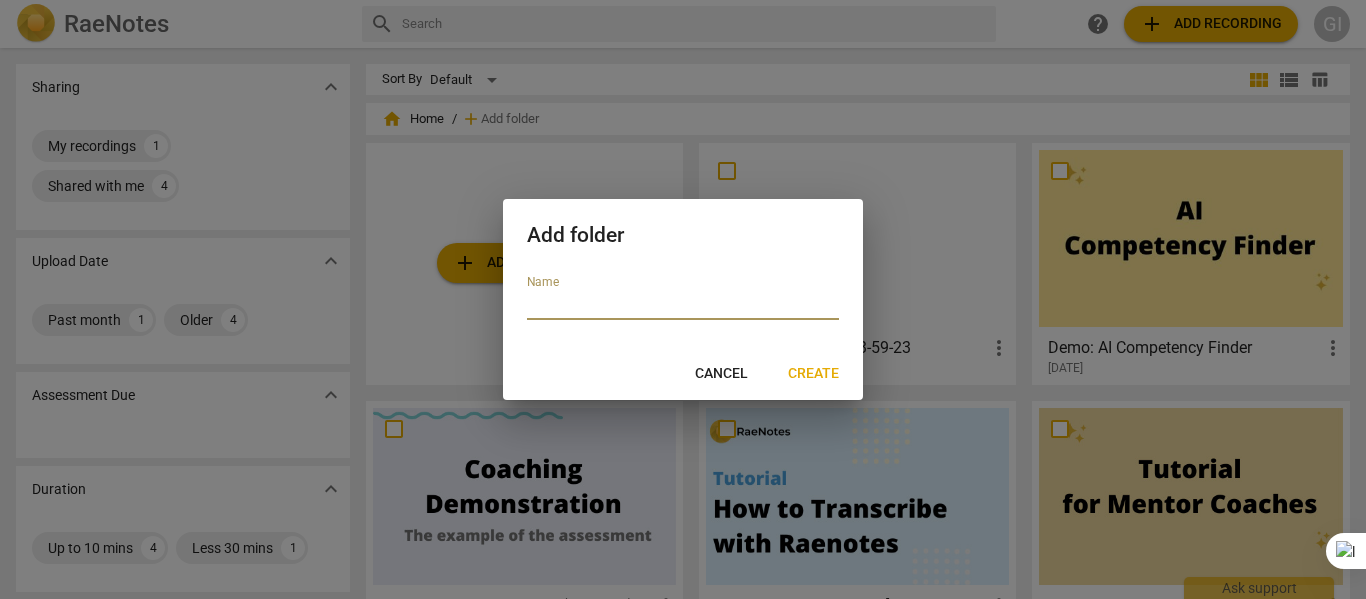 click on "Cancel" at bounding box center [721, 374] 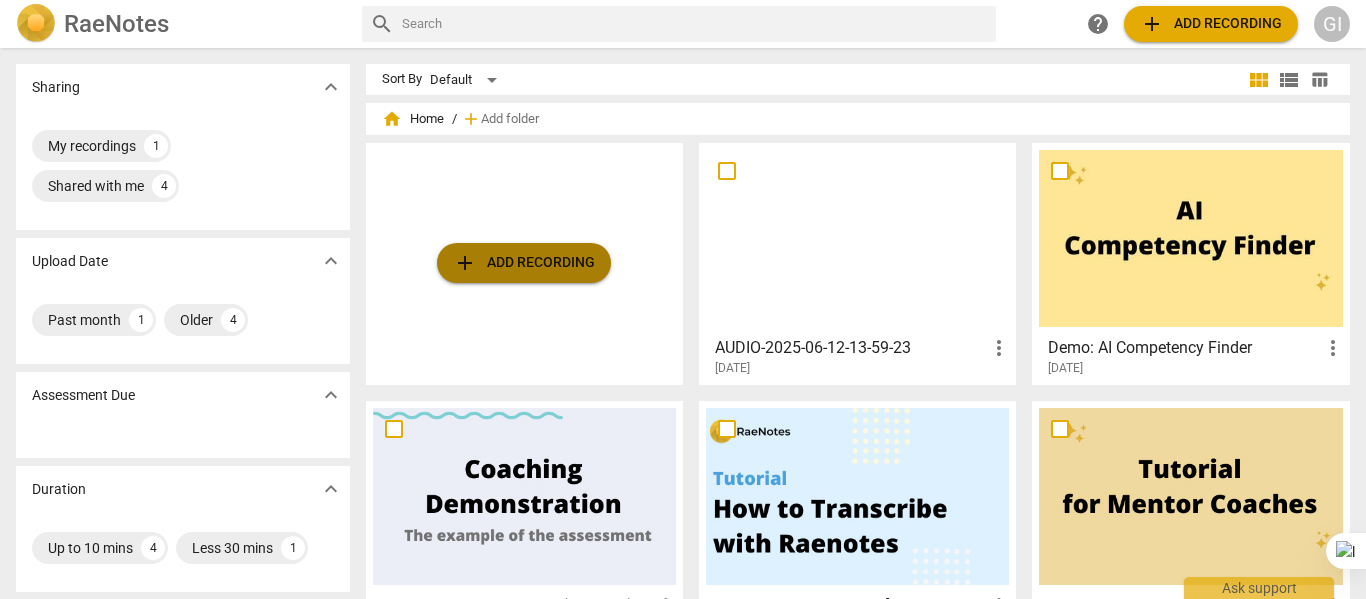 click on "add   Add recording" at bounding box center (524, 263) 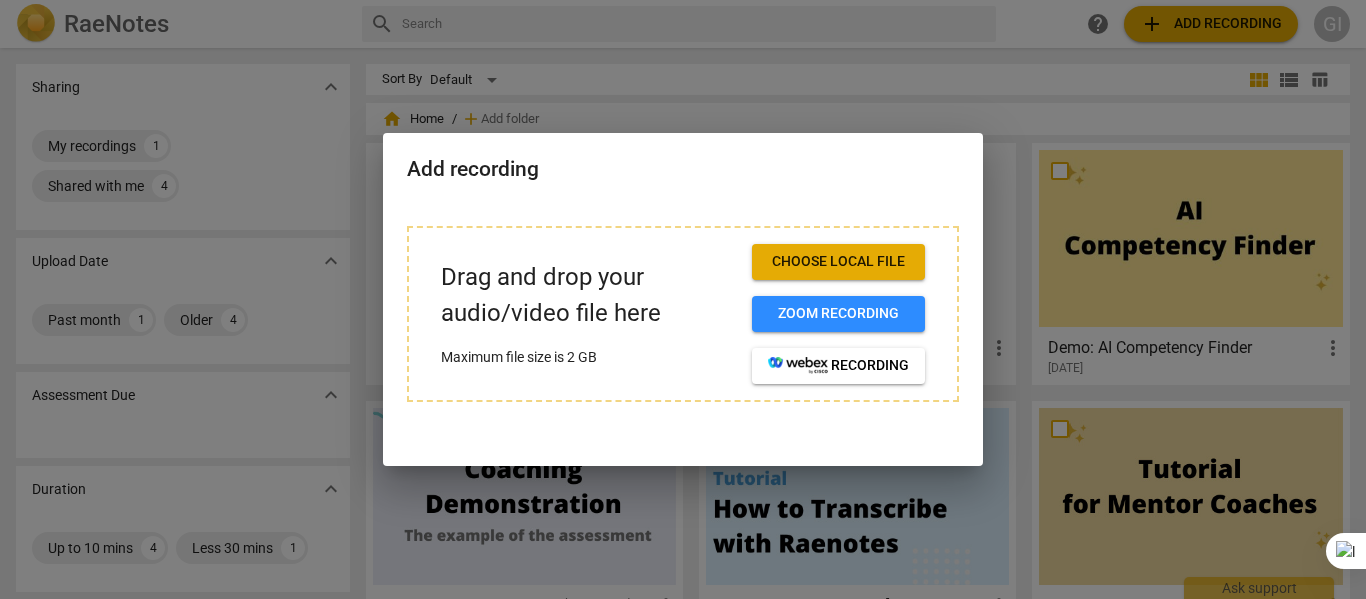 click on "Maximum file size is 2 GB" at bounding box center (588, 357) 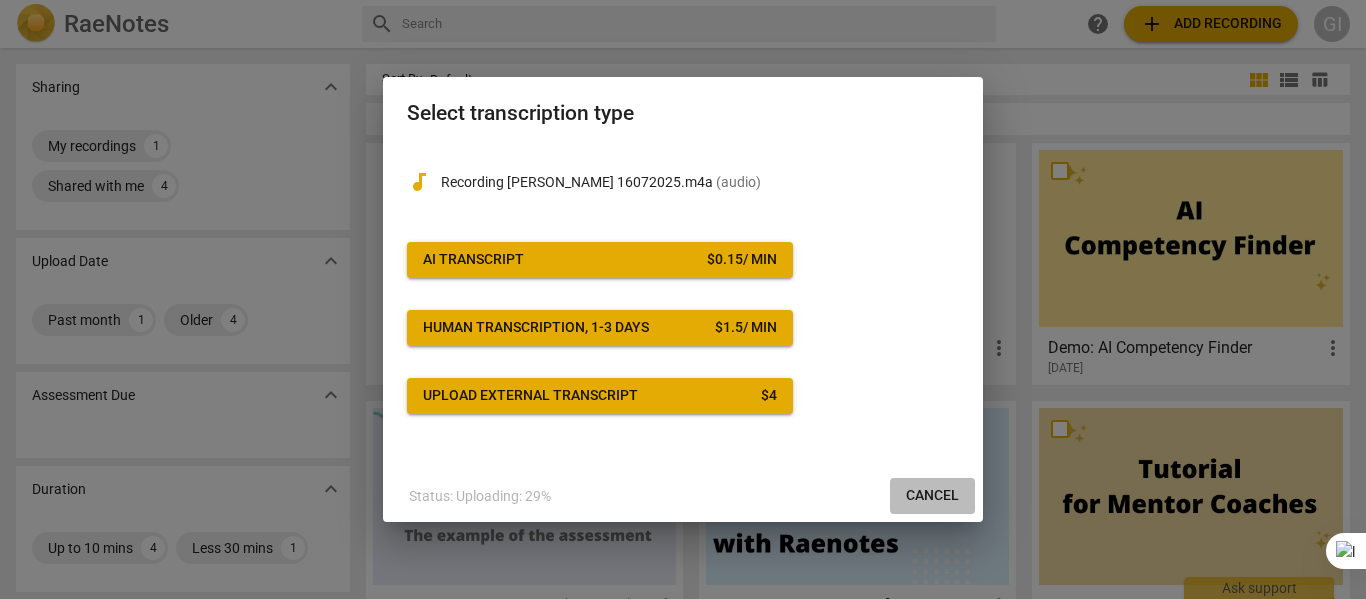 click on "Cancel" at bounding box center (932, 496) 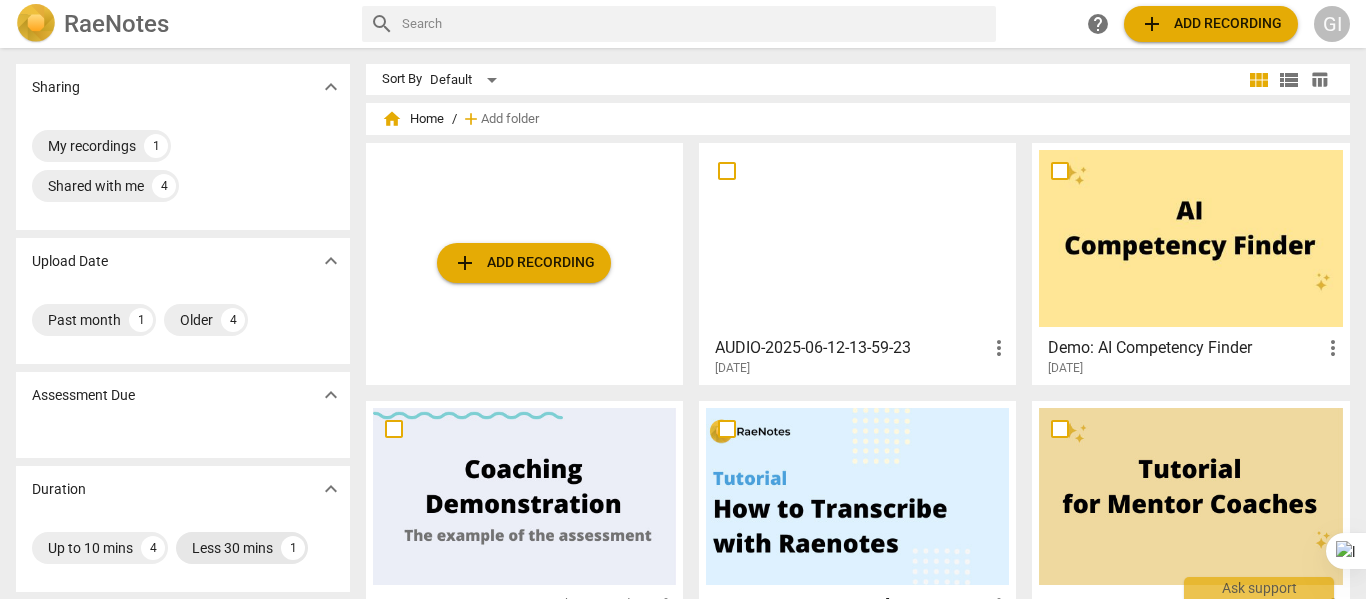 click on "Less 30 mins" at bounding box center [232, 548] 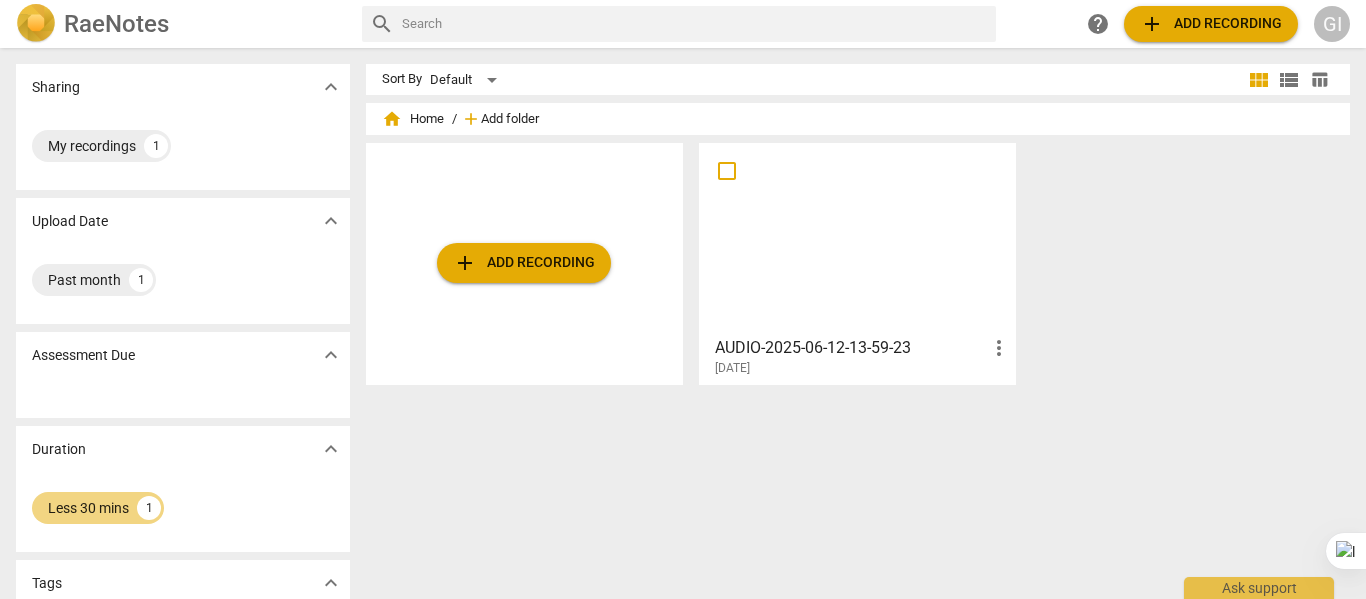 click on "Add folder" at bounding box center [510, 119] 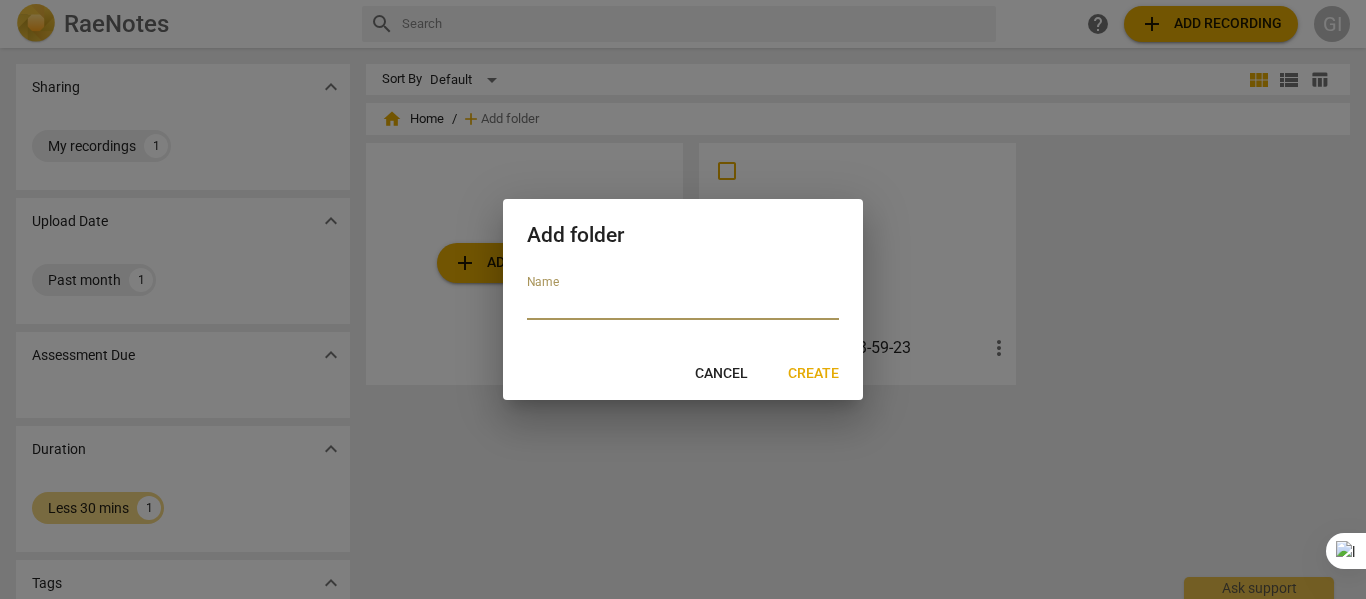 click on "Cancel" at bounding box center (721, 374) 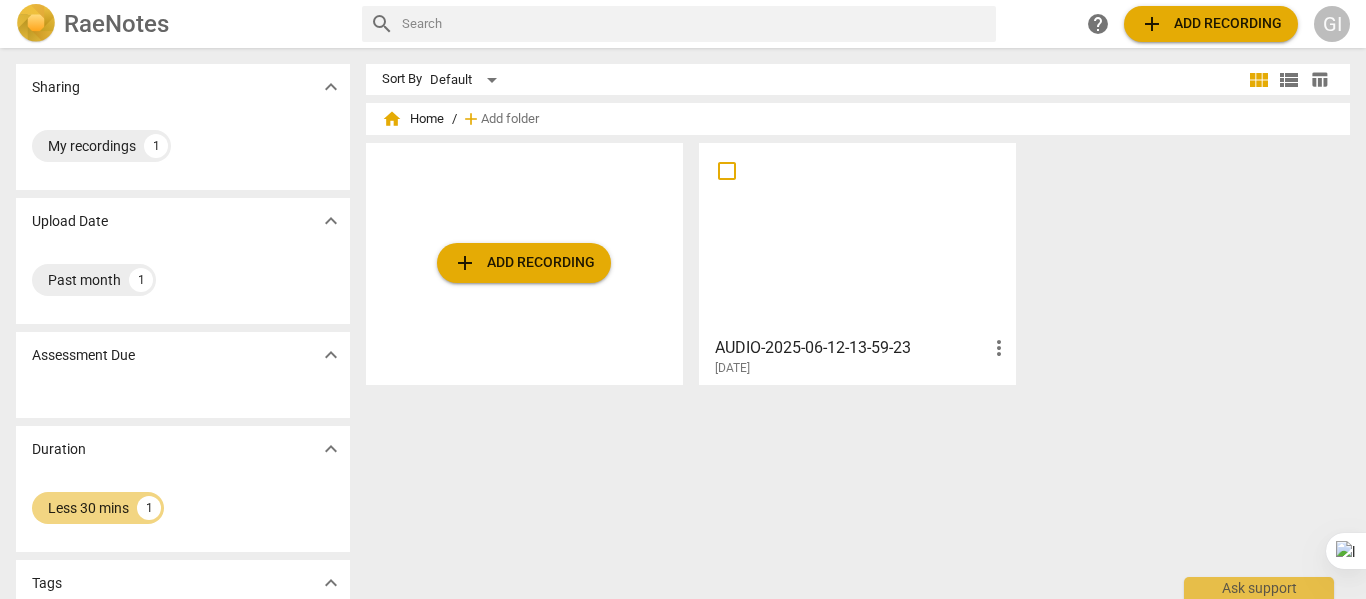 click on "add   Add recording" at bounding box center (524, 263) 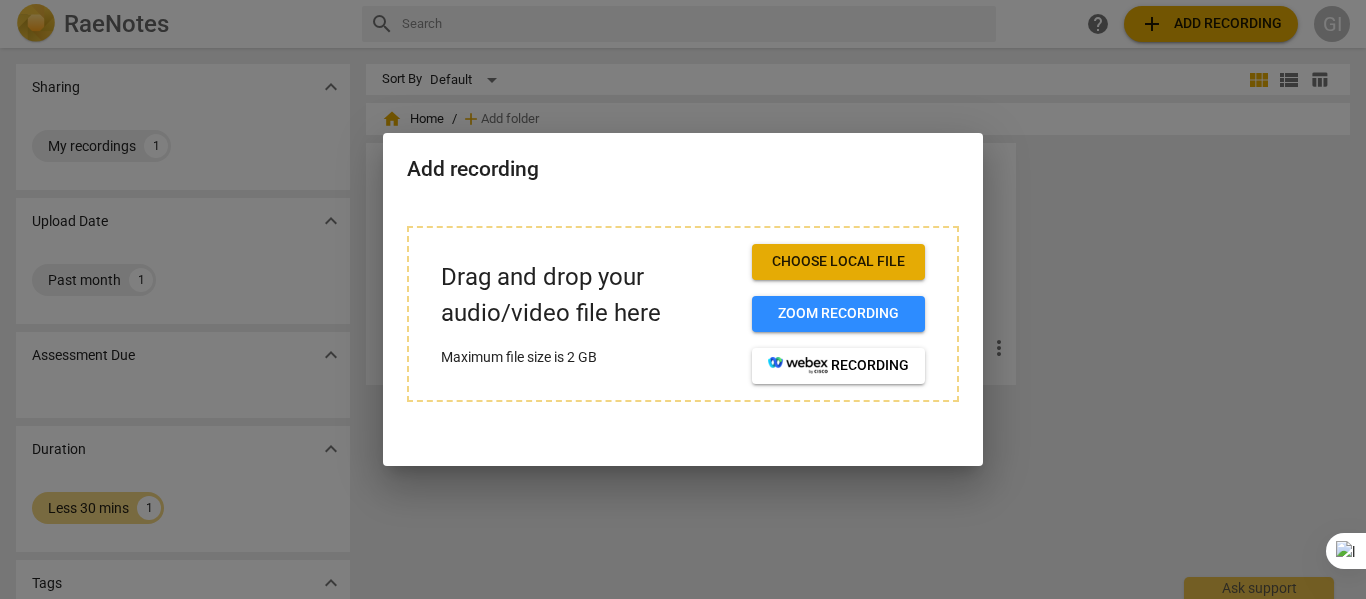 click on "Drag and drop your audio/video file here" at bounding box center (588, 295) 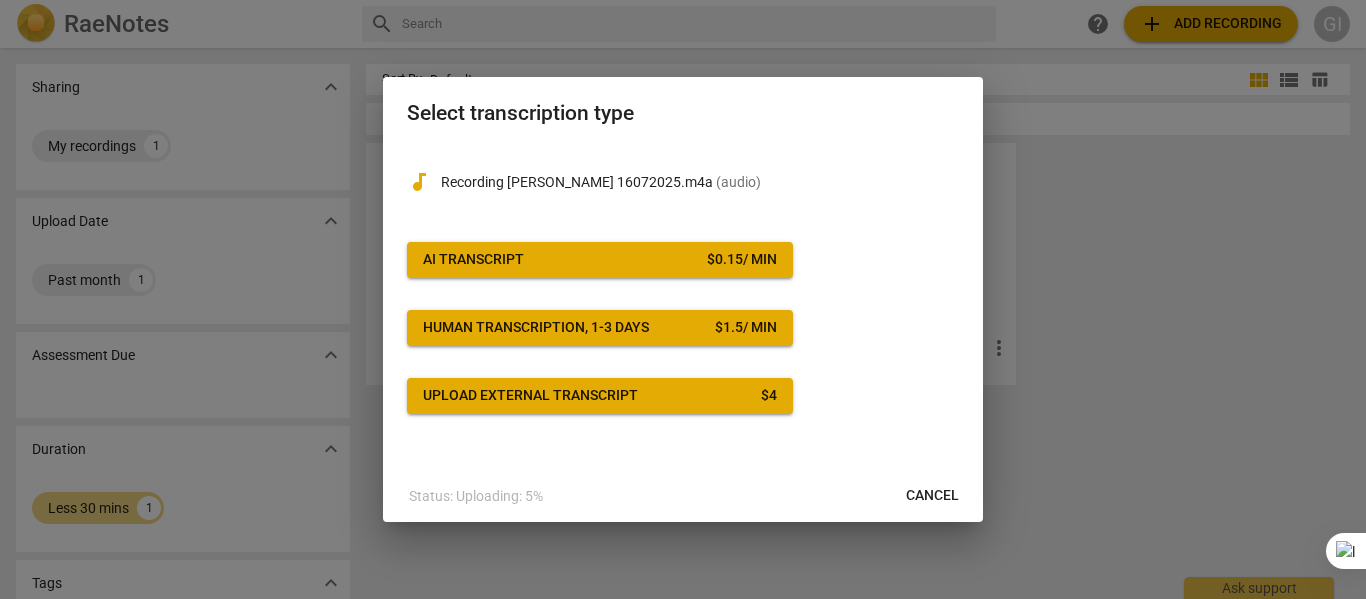 click on "Recording Nadine 16072025.m4a   ( audio )" at bounding box center [700, 182] 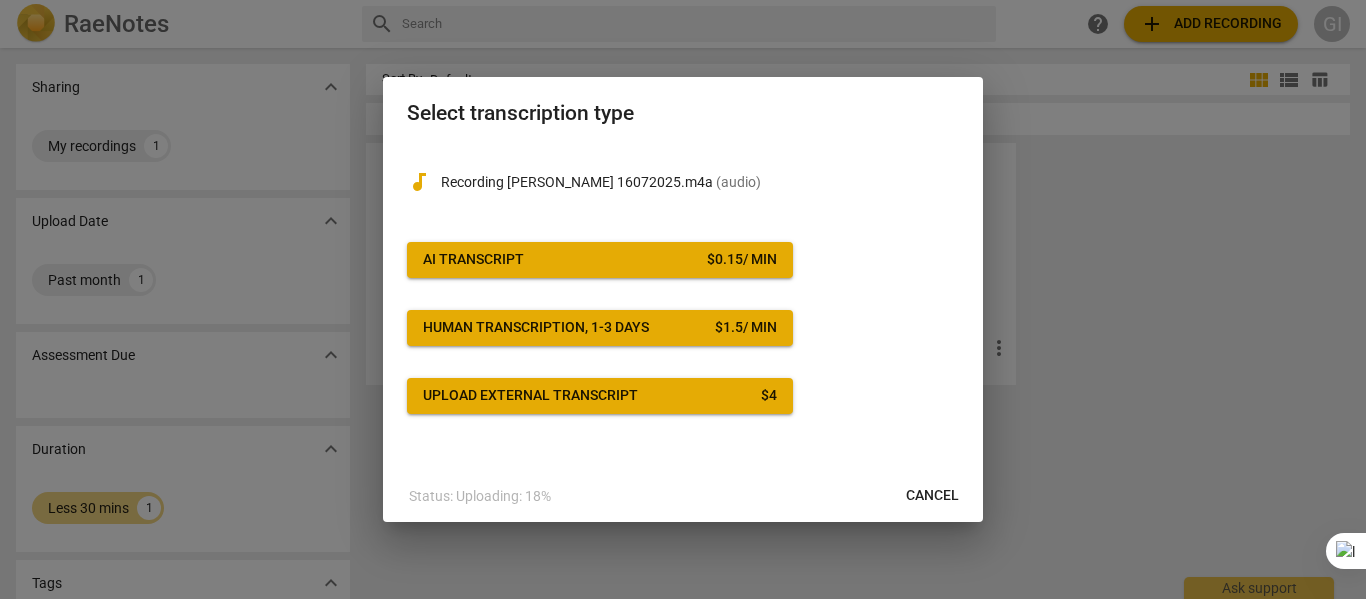 click on "AI Transcript $ 0.15  / min" at bounding box center [600, 260] 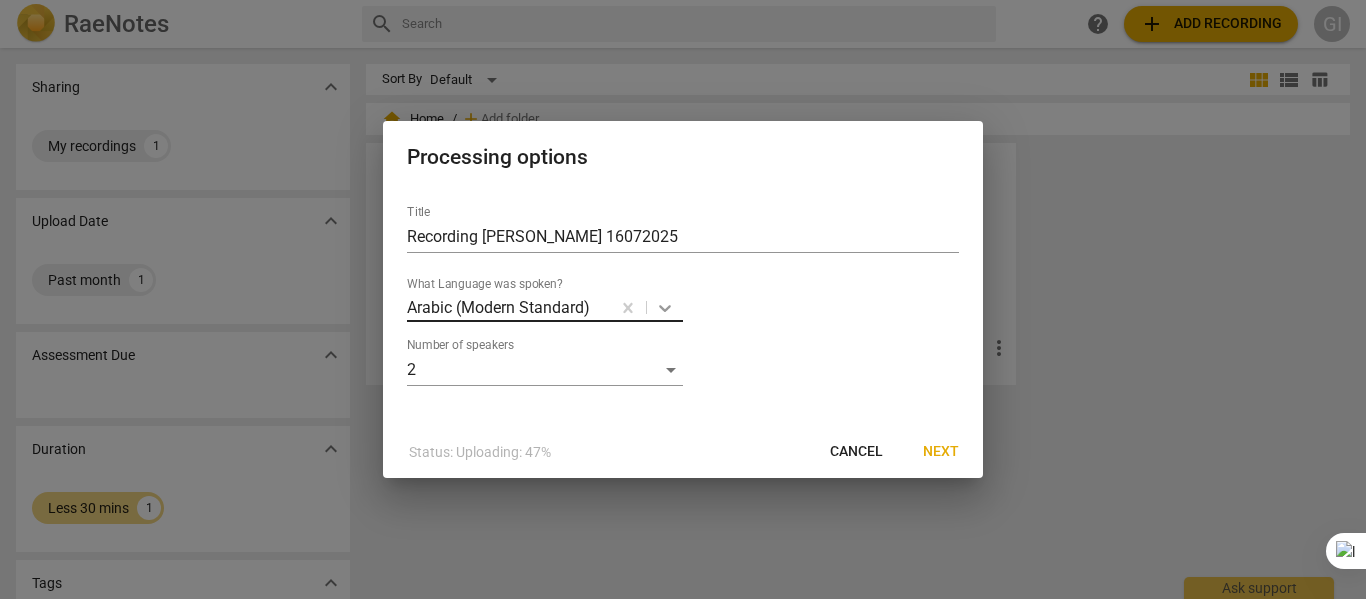 click 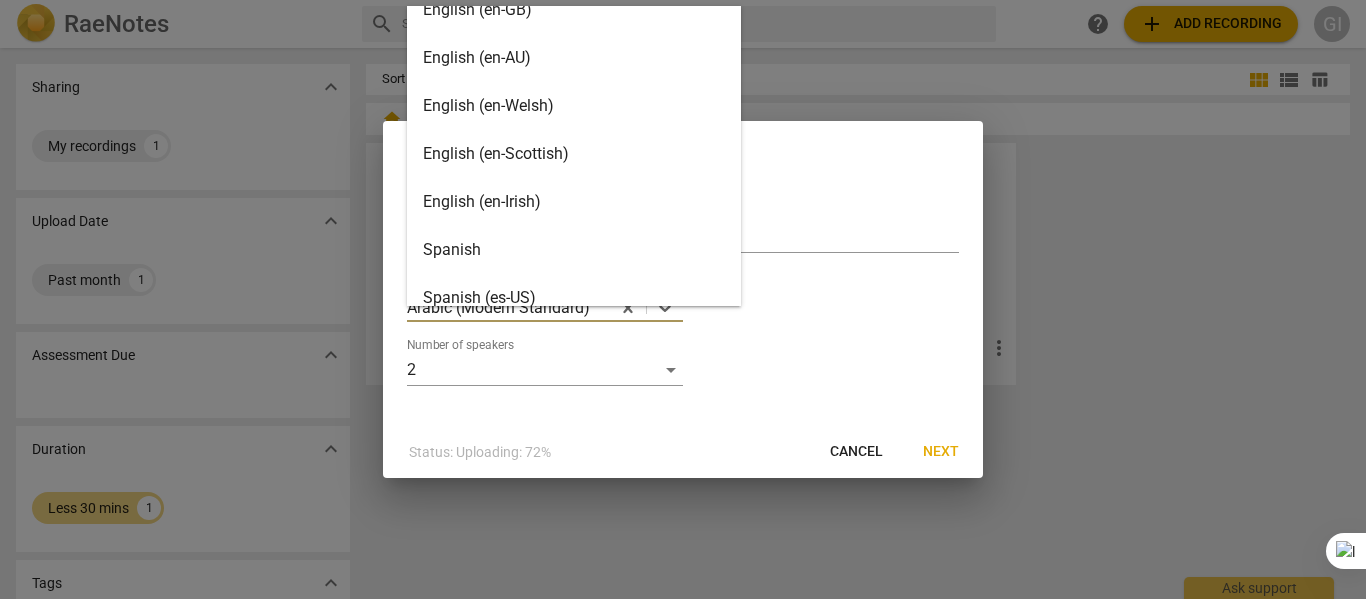 scroll, scrollTop: 0, scrollLeft: 0, axis: both 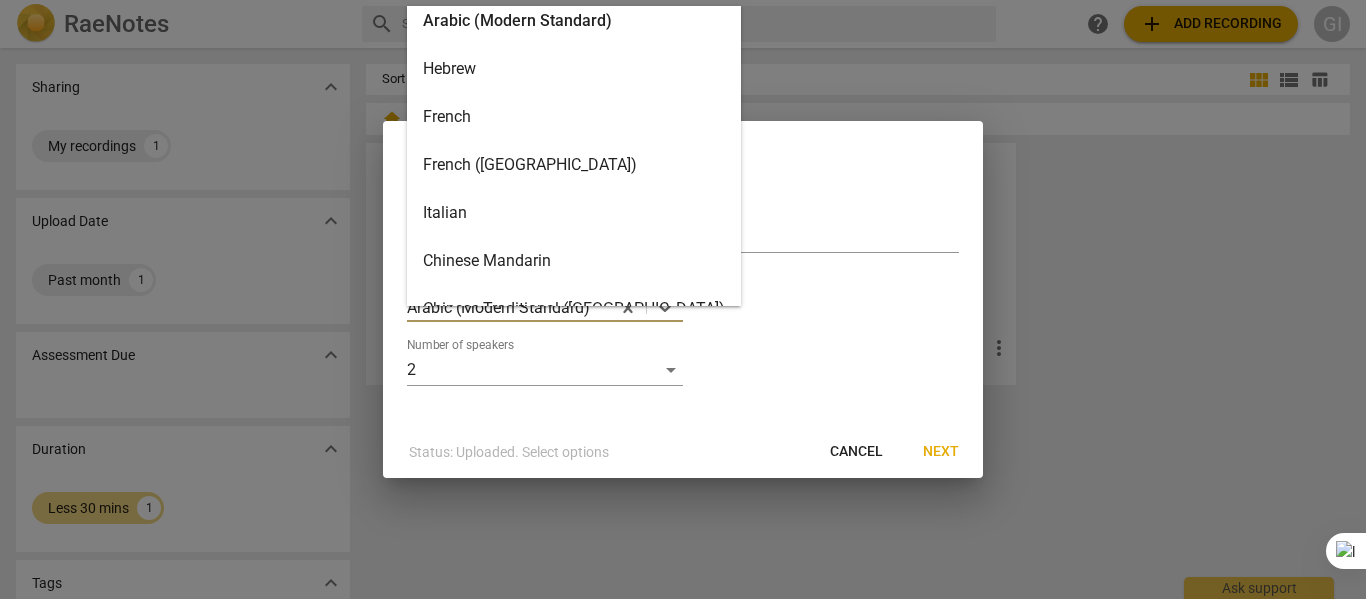 click on "French" at bounding box center [574, 117] 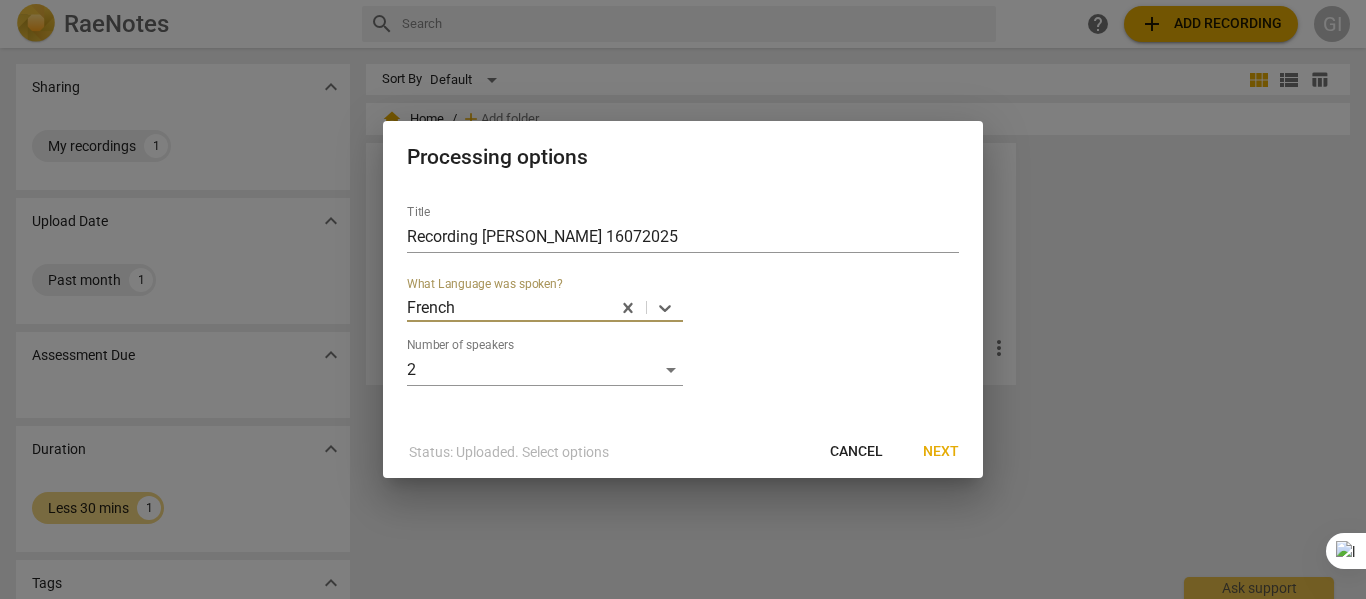 click on "Next" at bounding box center [941, 452] 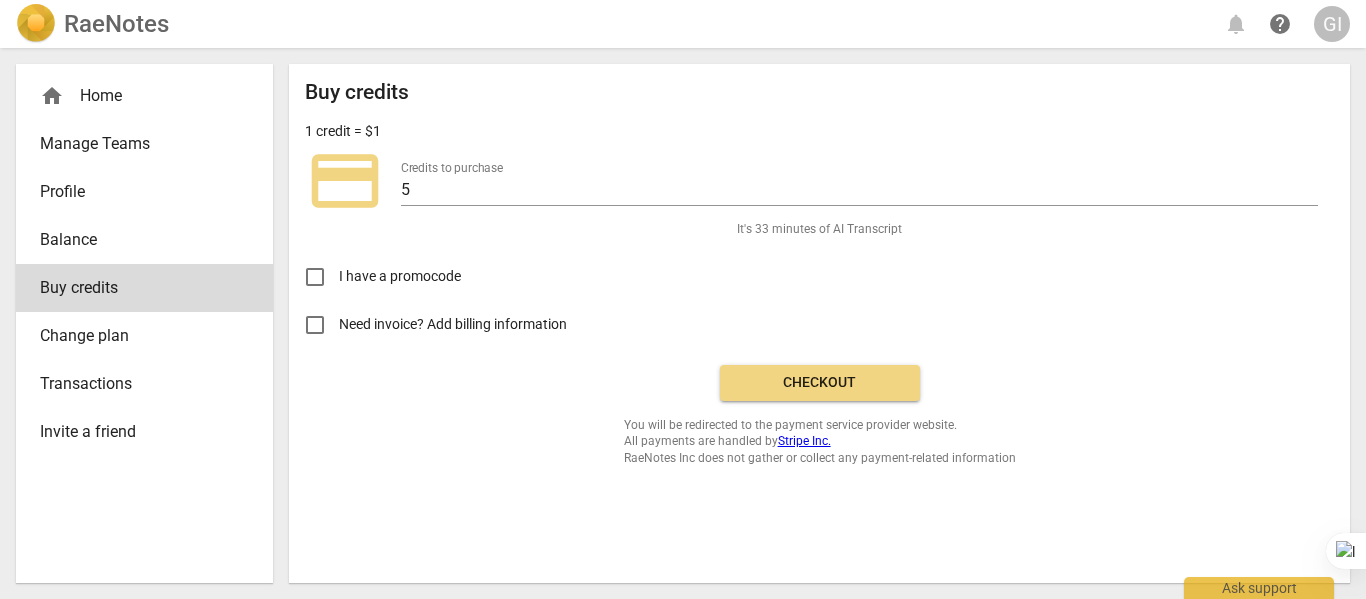 click on "You will be redirected to the payment service provider website. All payments are handled by  Stripe Inc. RaeNotes Inc does not gather or collect any payment-related information" at bounding box center [820, 442] 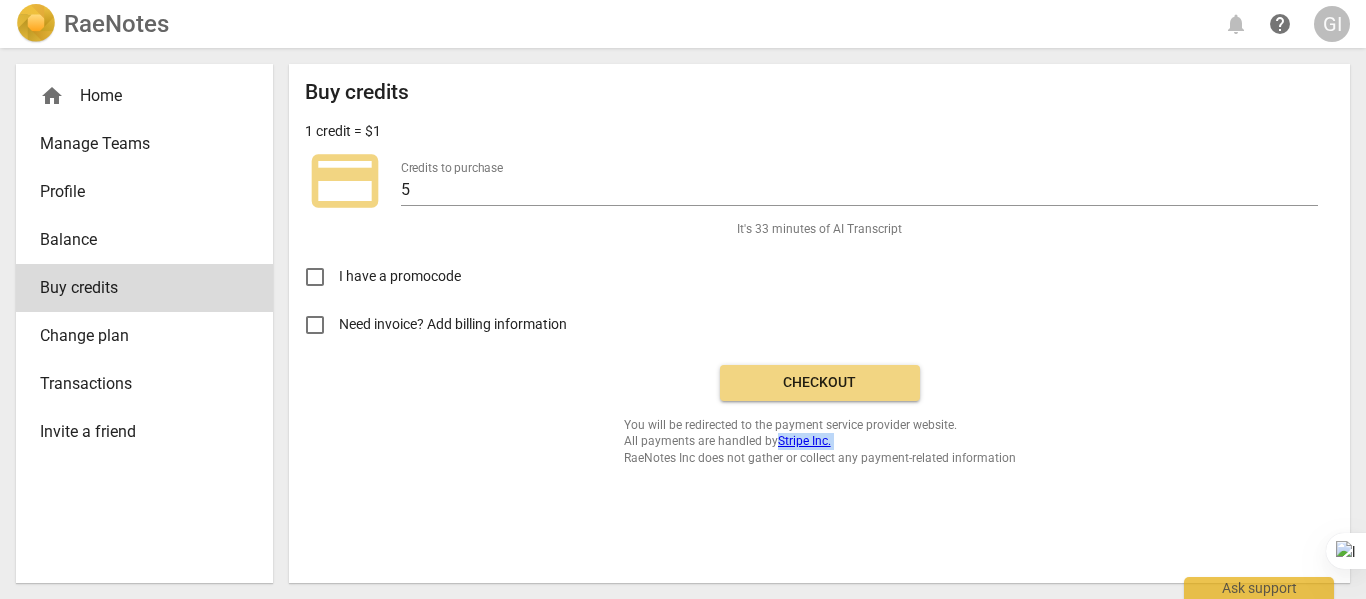 click on "You will be redirected to the payment service provider website. All payments are handled by  Stripe Inc. RaeNotes Inc does not gather or collect any payment-related information" at bounding box center (820, 442) 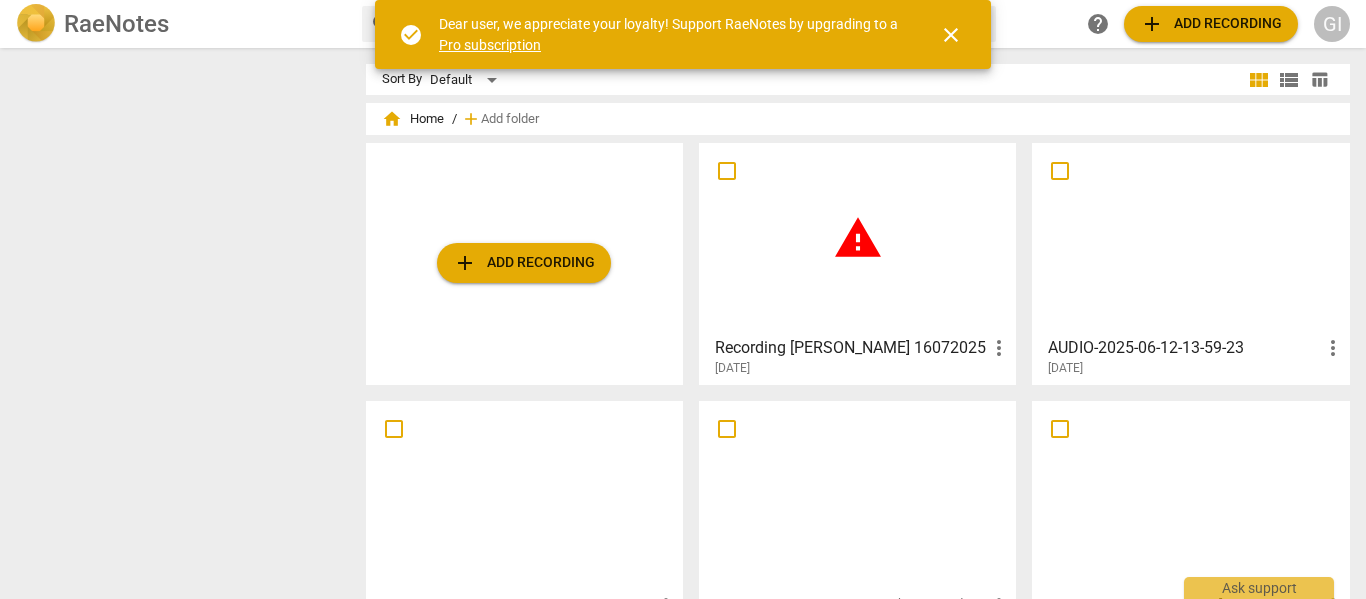 scroll, scrollTop: 0, scrollLeft: 0, axis: both 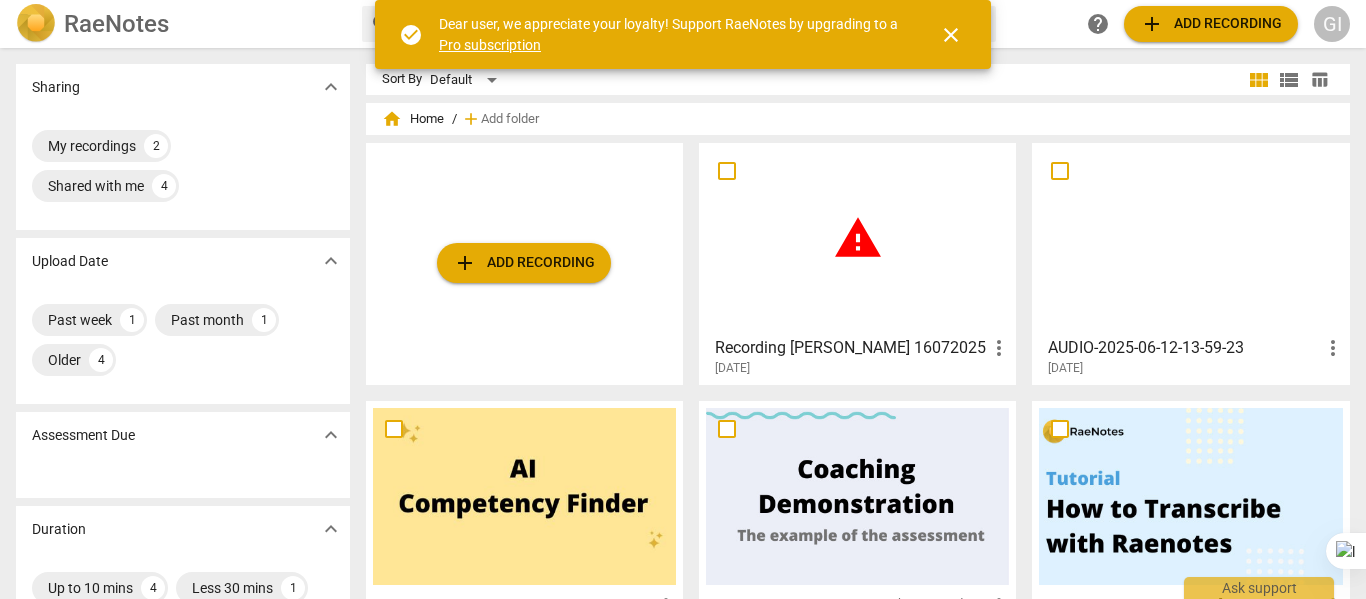 click on "expand_more" at bounding box center [331, 87] 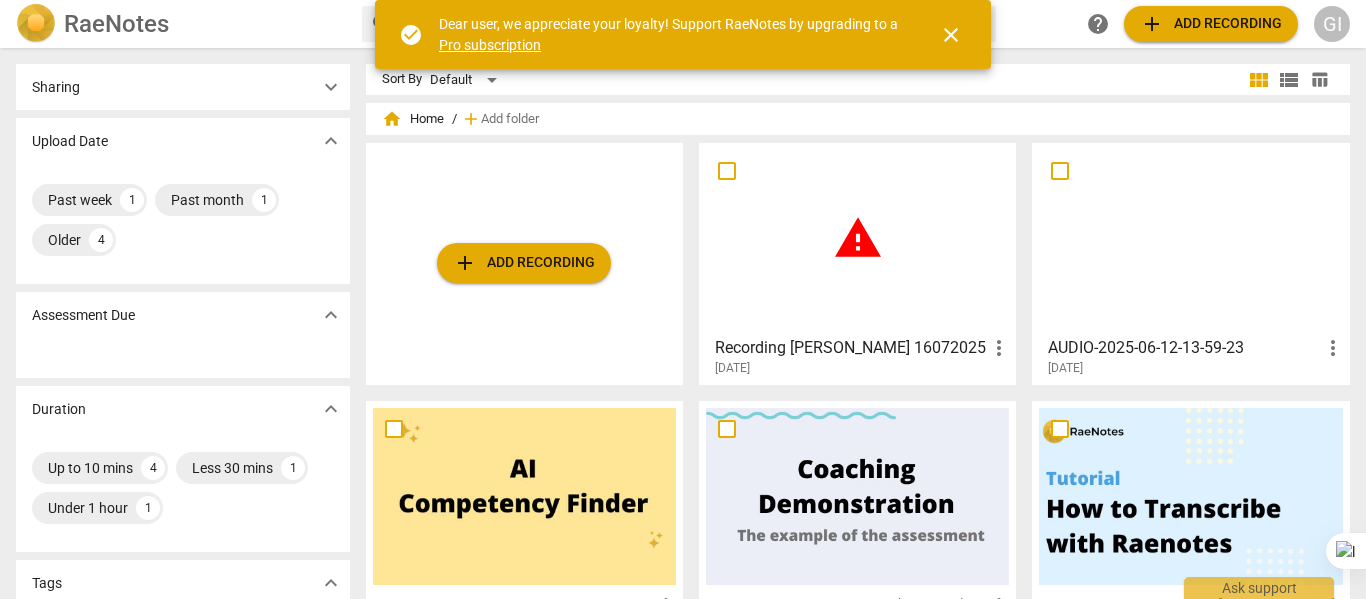click on "expand_more" at bounding box center (331, 87) 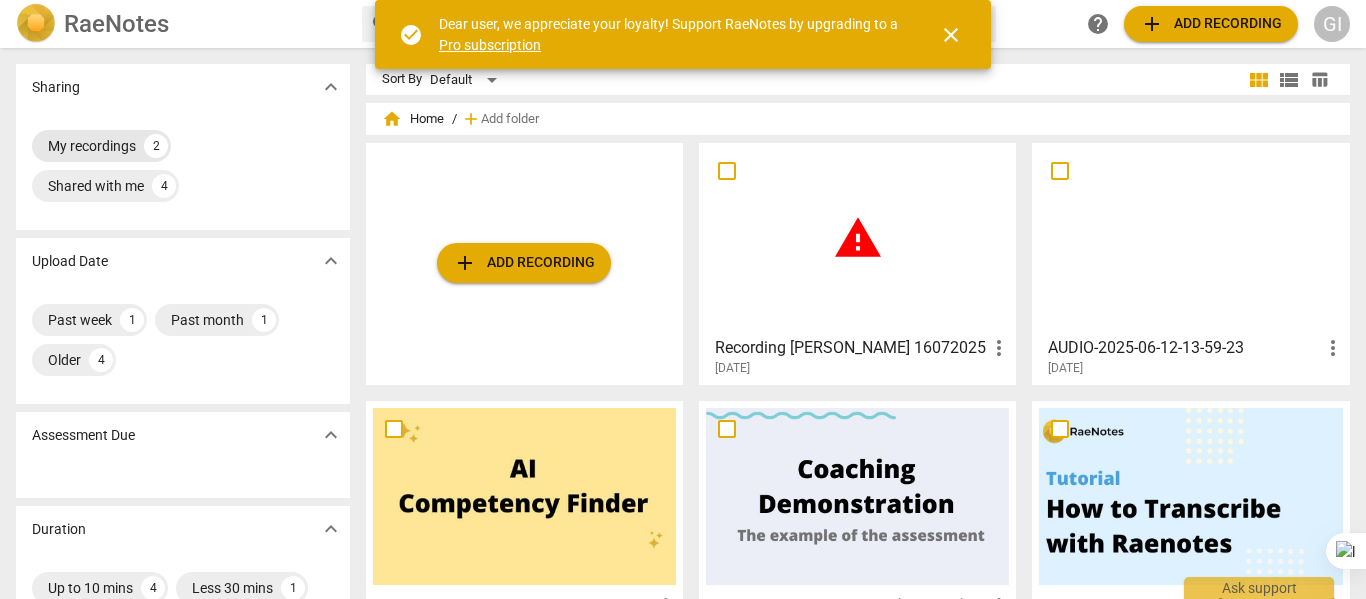 click on "My recordings" at bounding box center [92, 146] 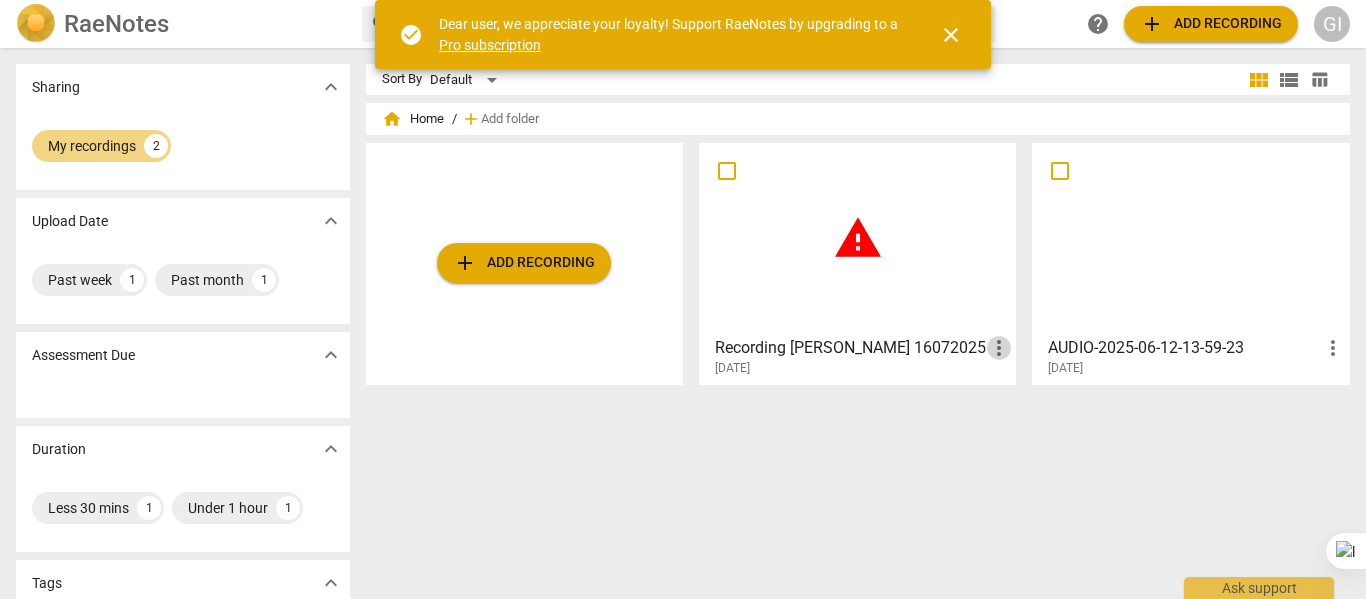 click on "more_vert" at bounding box center [999, 348] 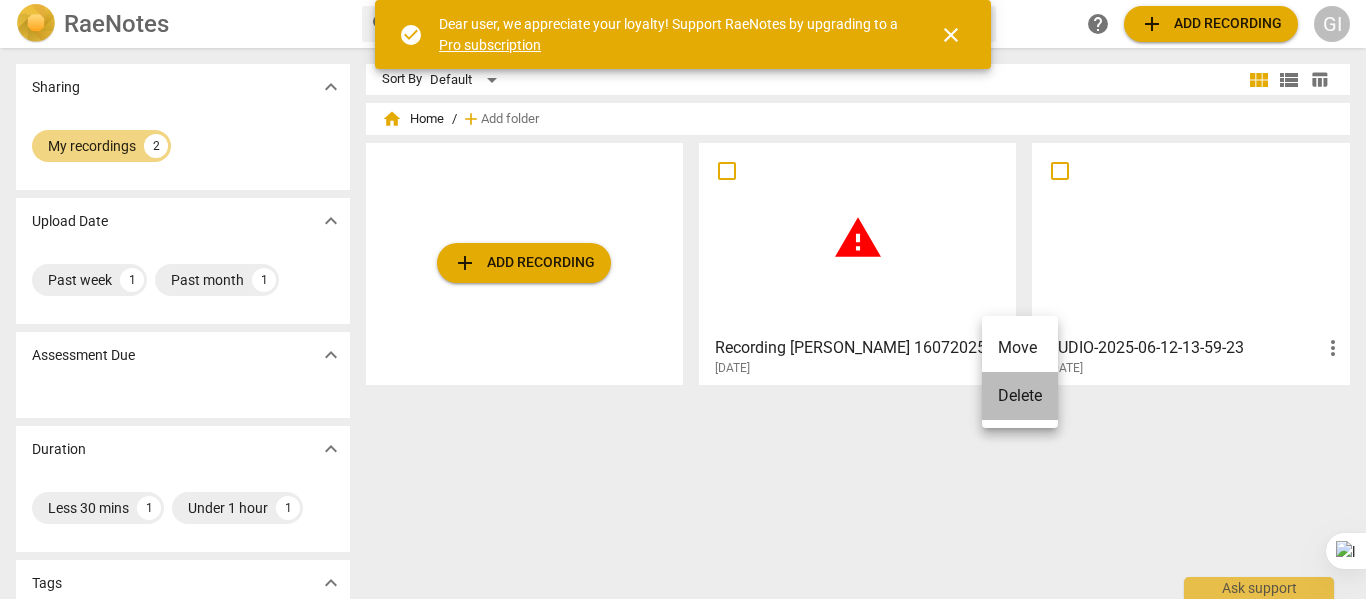 click on "Delete" at bounding box center [1020, 396] 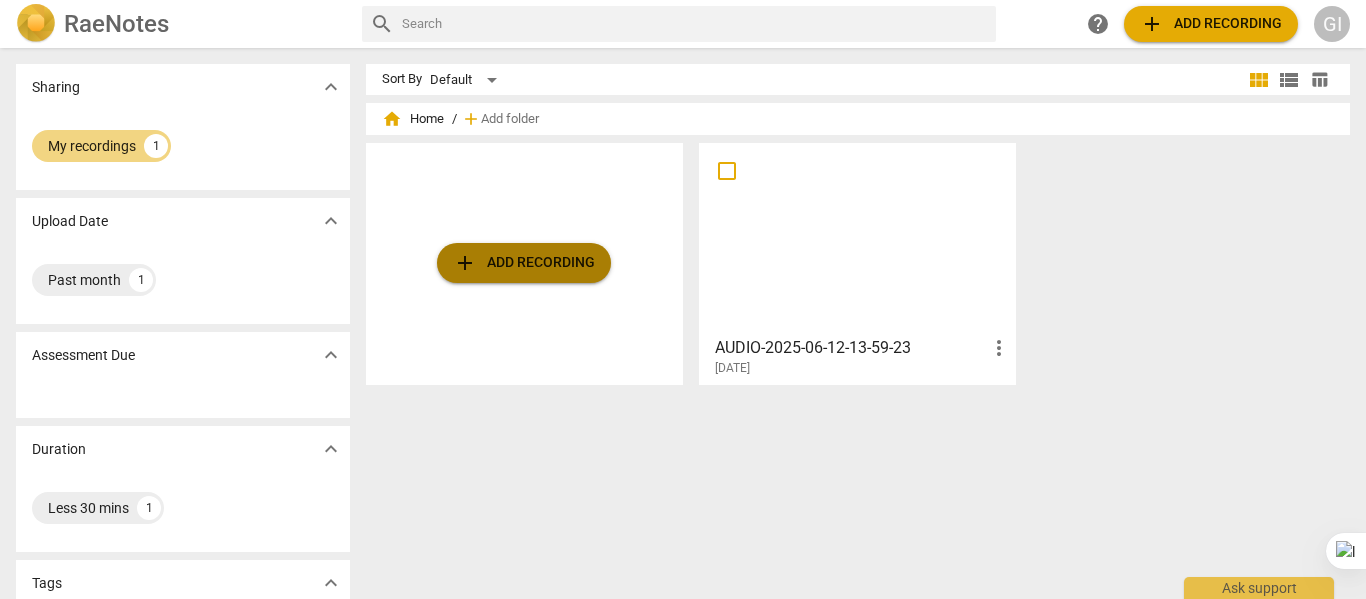click on "add   Add recording" at bounding box center [524, 263] 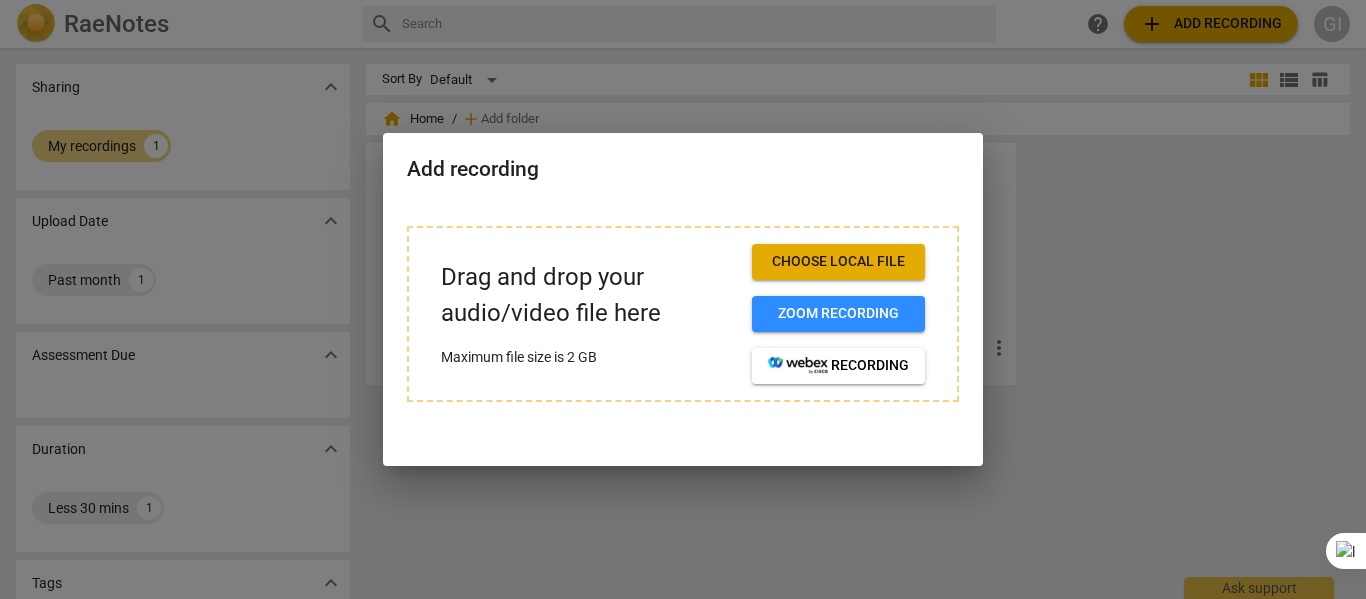 click on "Drag and drop your audio/video file here" at bounding box center (588, 295) 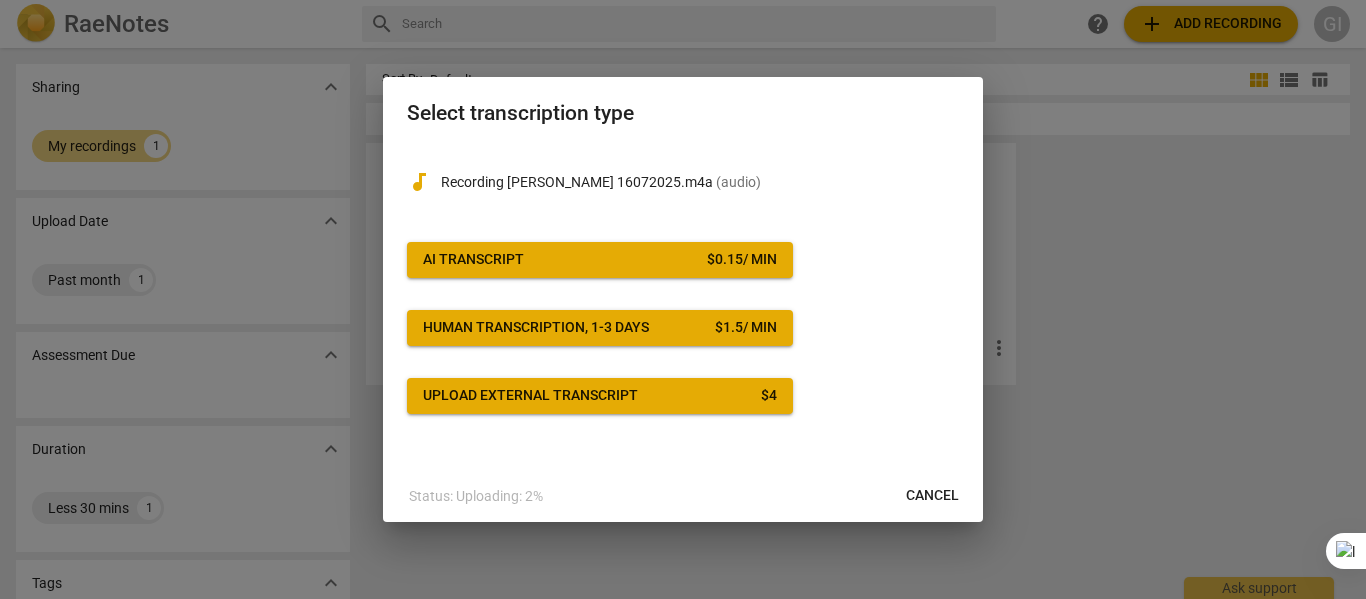 drag, startPoint x: 939, startPoint y: 499, endPoint x: 769, endPoint y: 64, distance: 467.03854 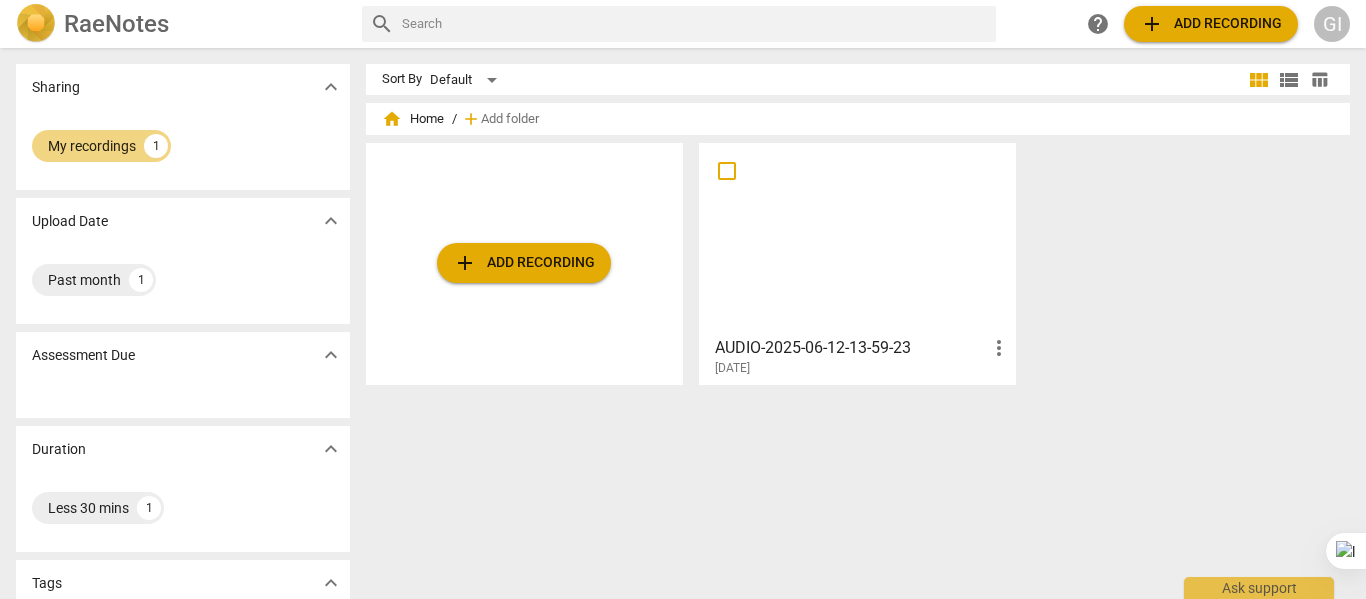 drag, startPoint x: 1365, startPoint y: 100, endPoint x: 1365, endPoint y: 251, distance: 151 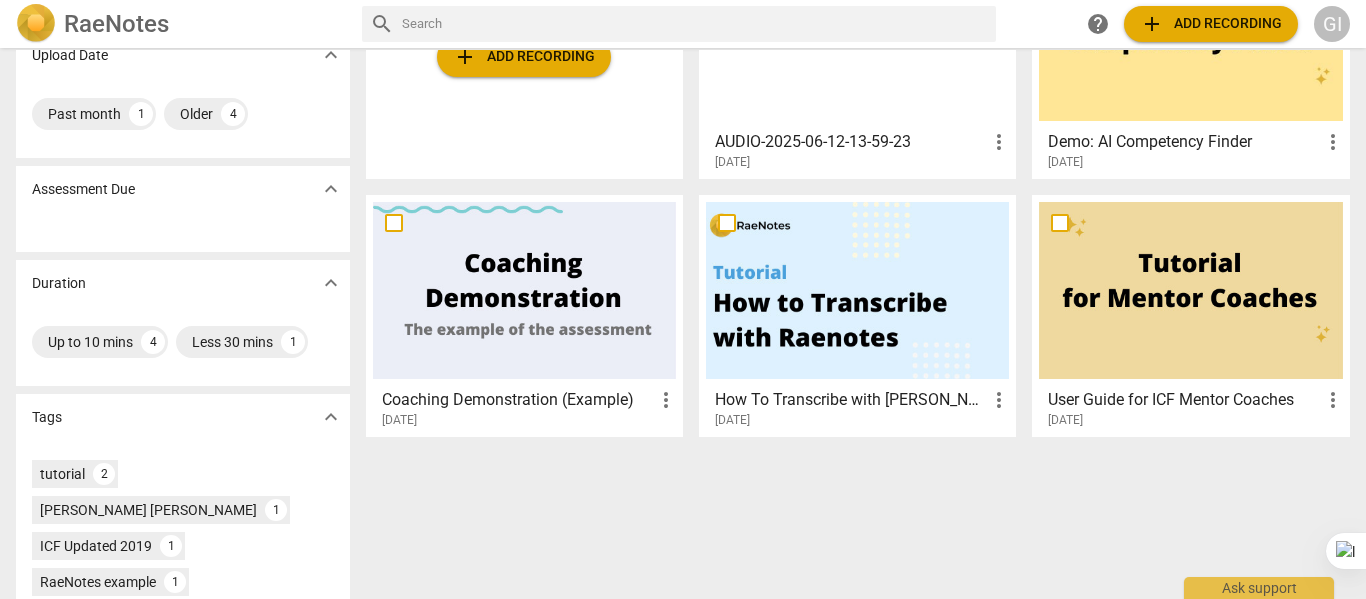 scroll, scrollTop: 213, scrollLeft: 0, axis: vertical 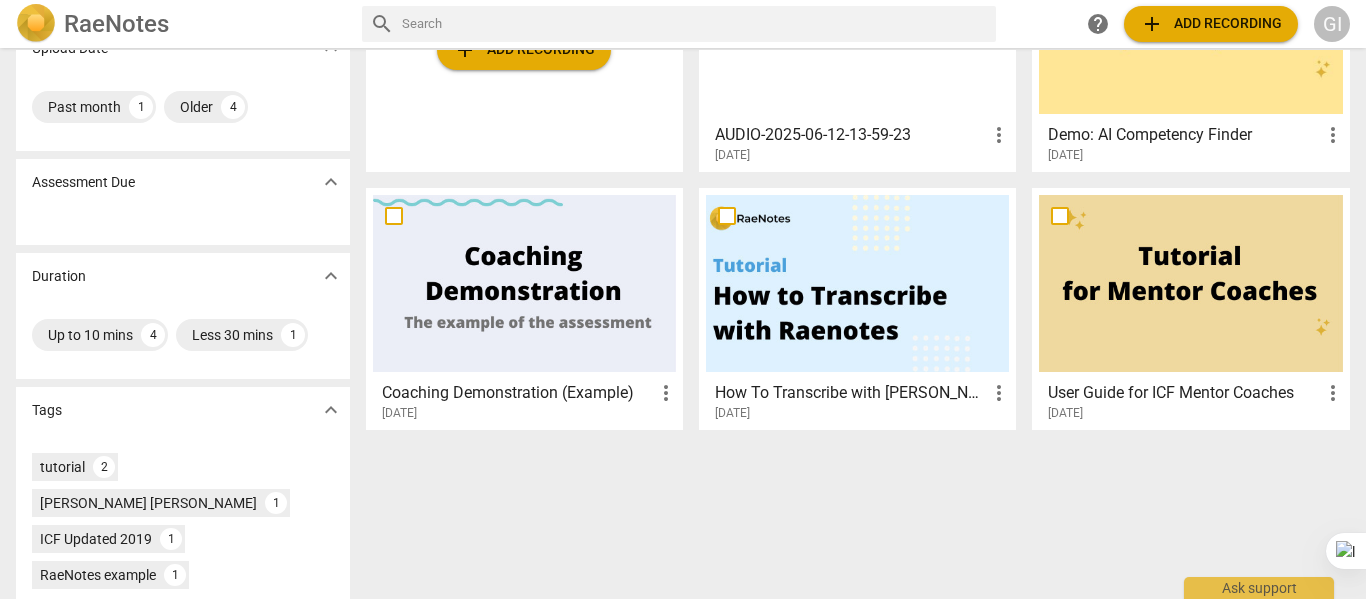 click at bounding box center [524, 283] 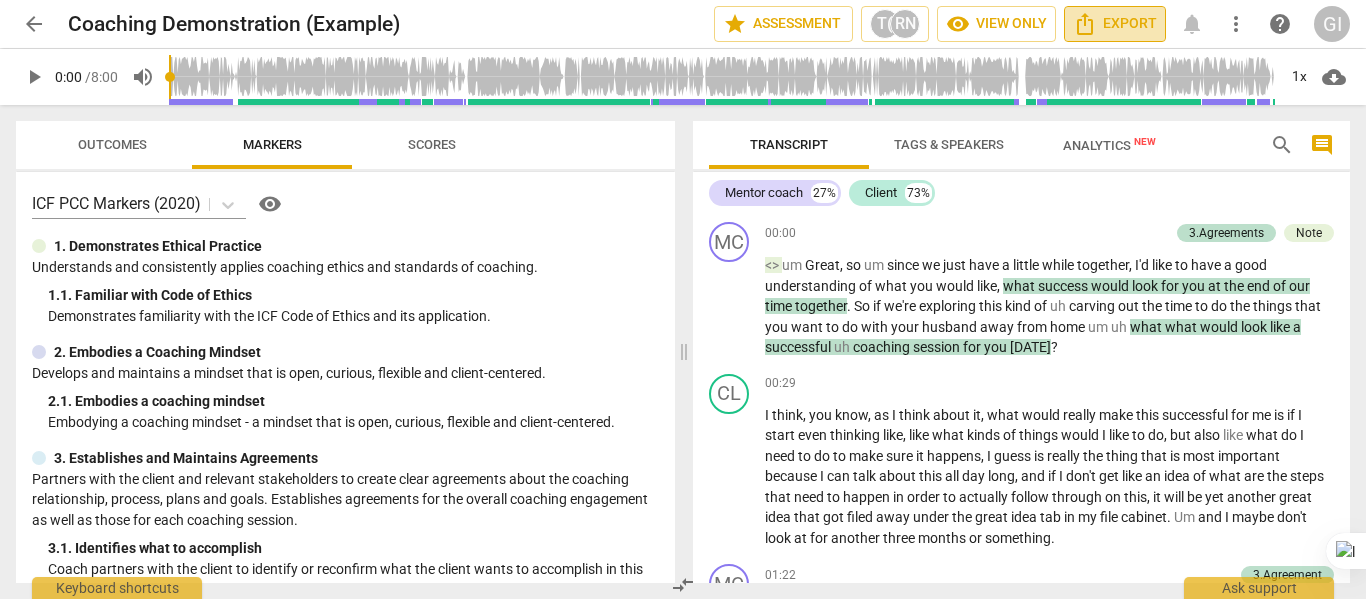 click on "Export" at bounding box center (1115, 24) 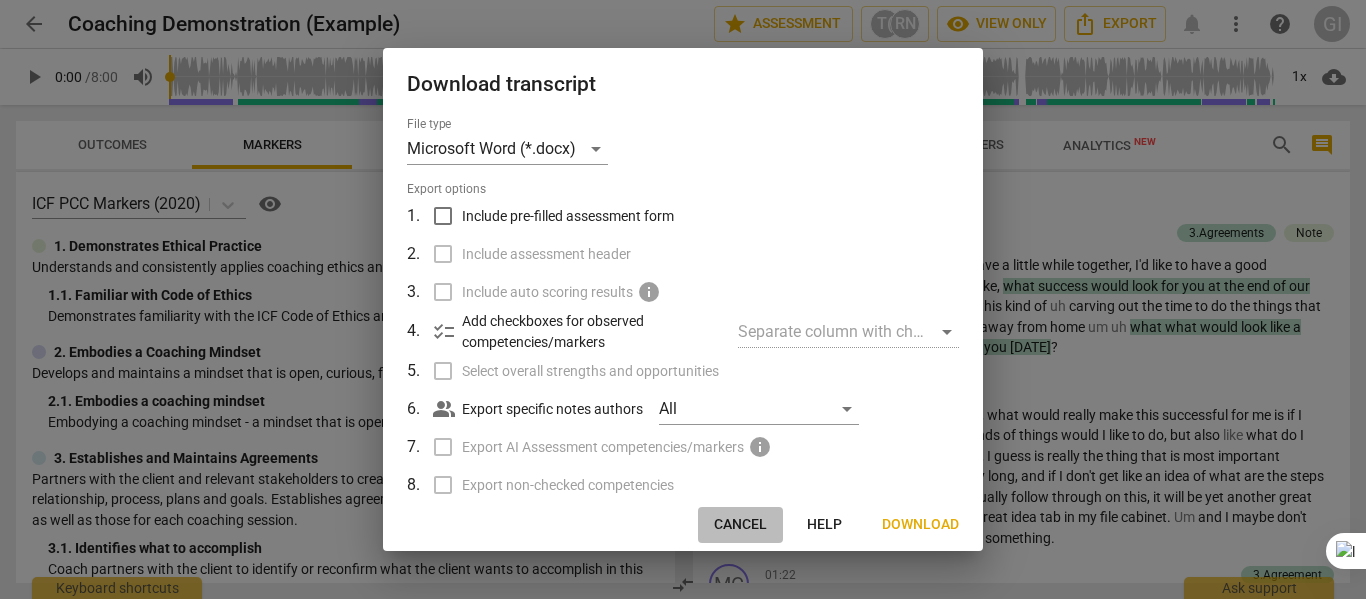 click on "Cancel" at bounding box center [740, 525] 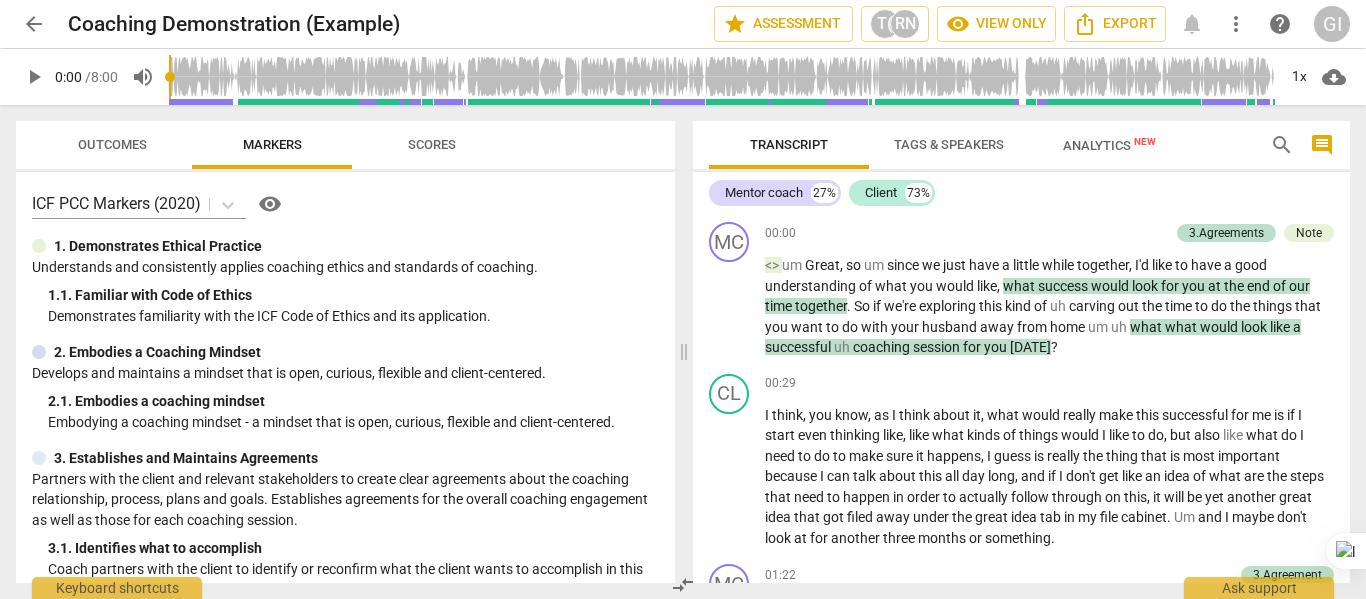click on "GI" at bounding box center [1332, 24] 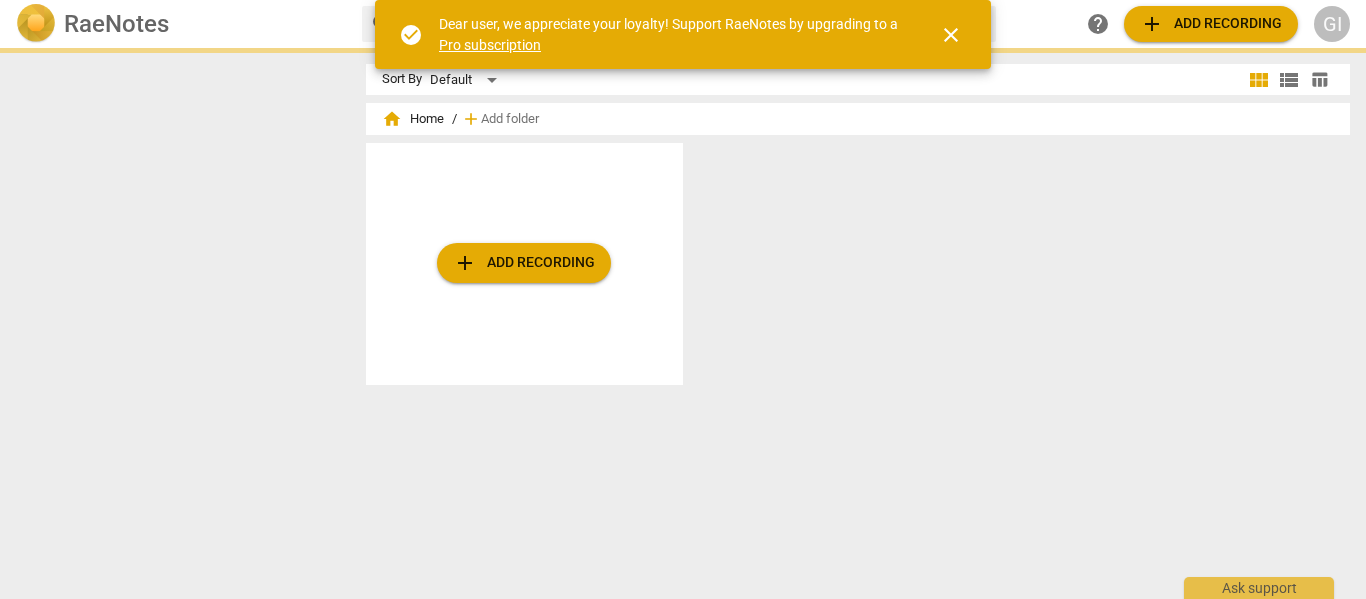 scroll, scrollTop: 0, scrollLeft: 0, axis: both 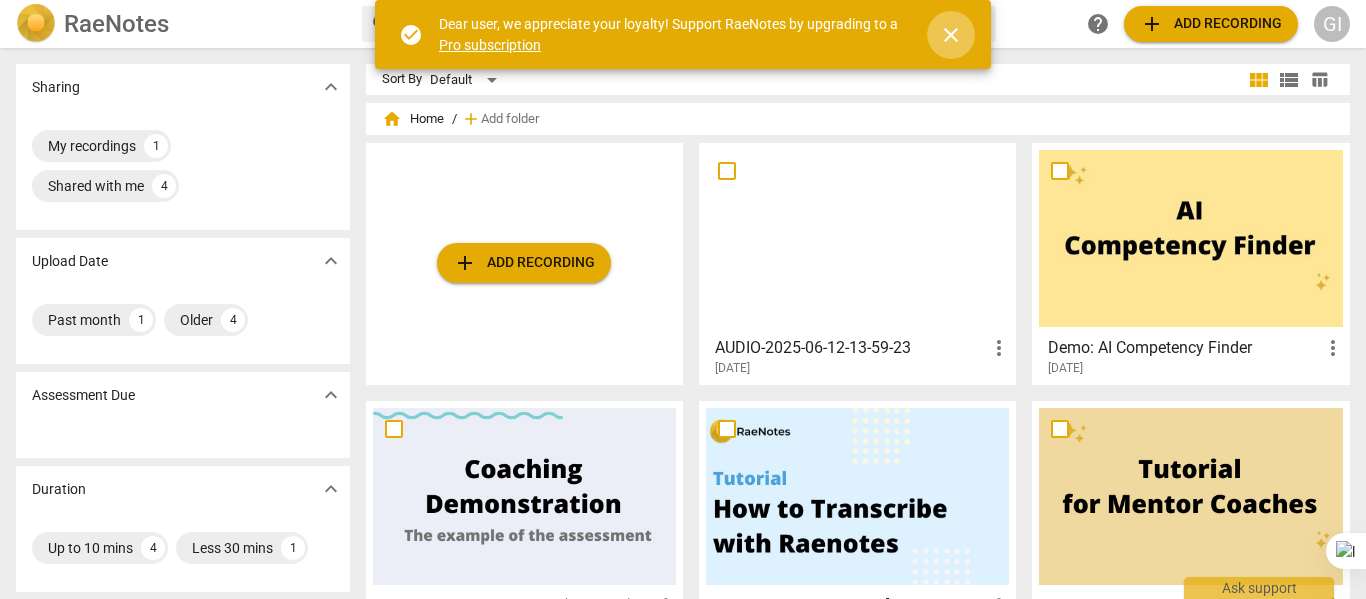 click on "close" at bounding box center (951, 35) 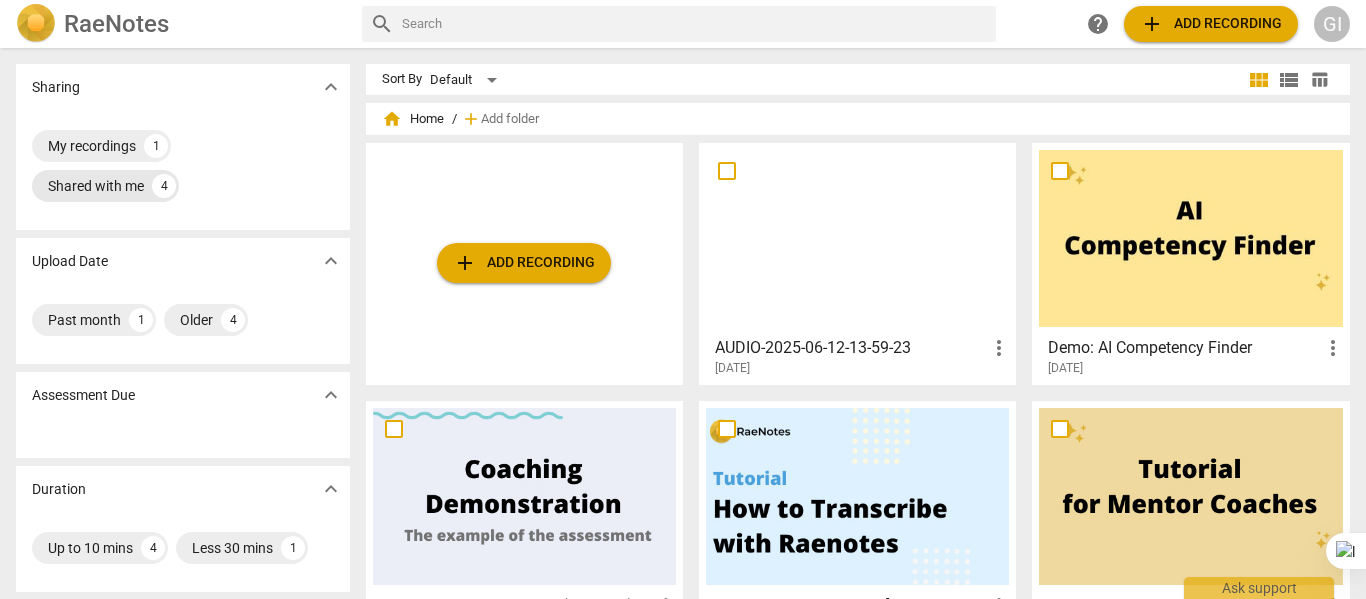 click on "Shared with me 4" at bounding box center [105, 186] 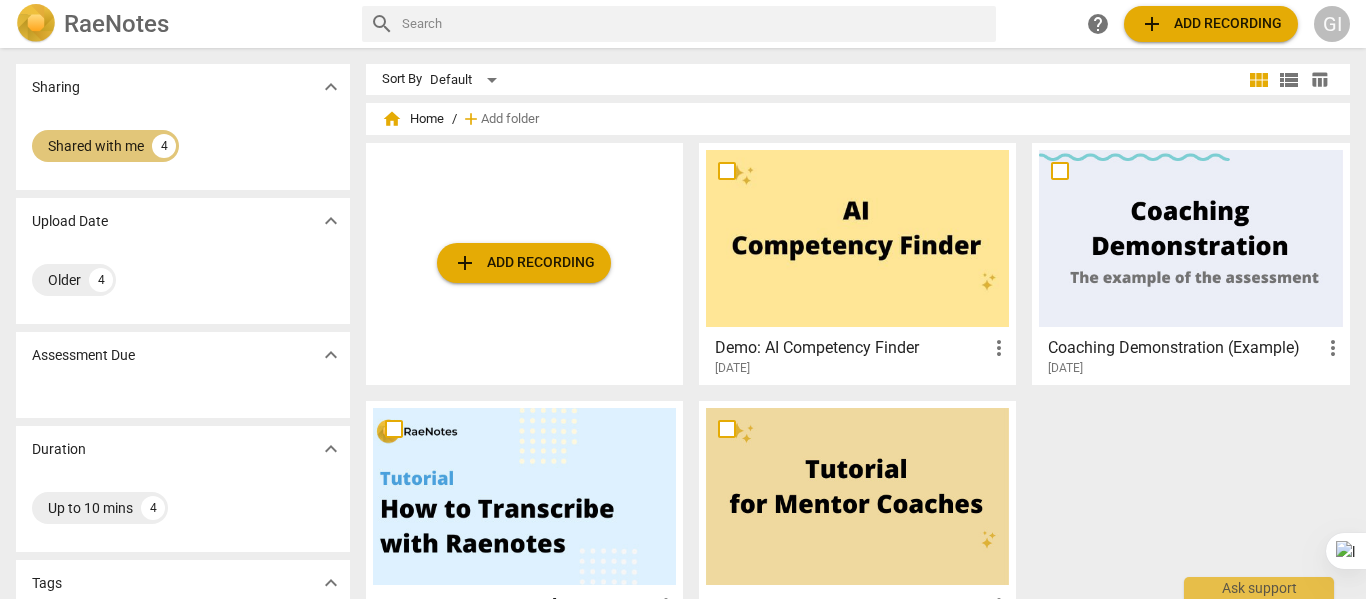 click on "Shared with me 4" at bounding box center [105, 146] 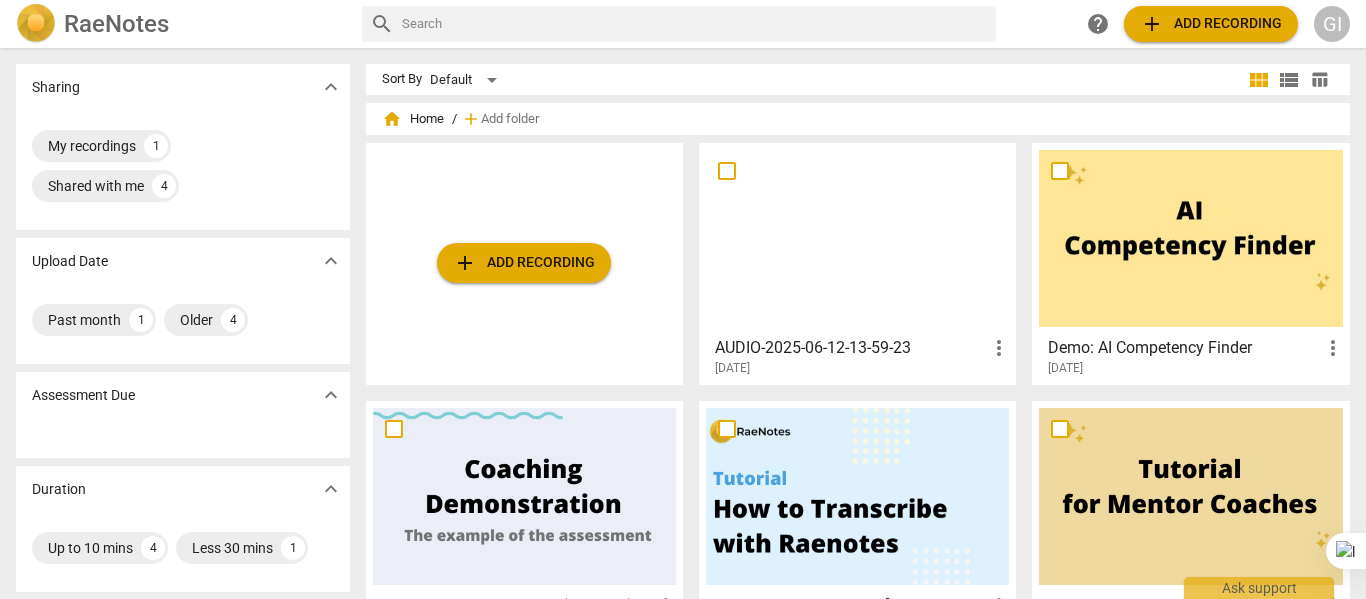 click on "more_vert" at bounding box center [999, 348] 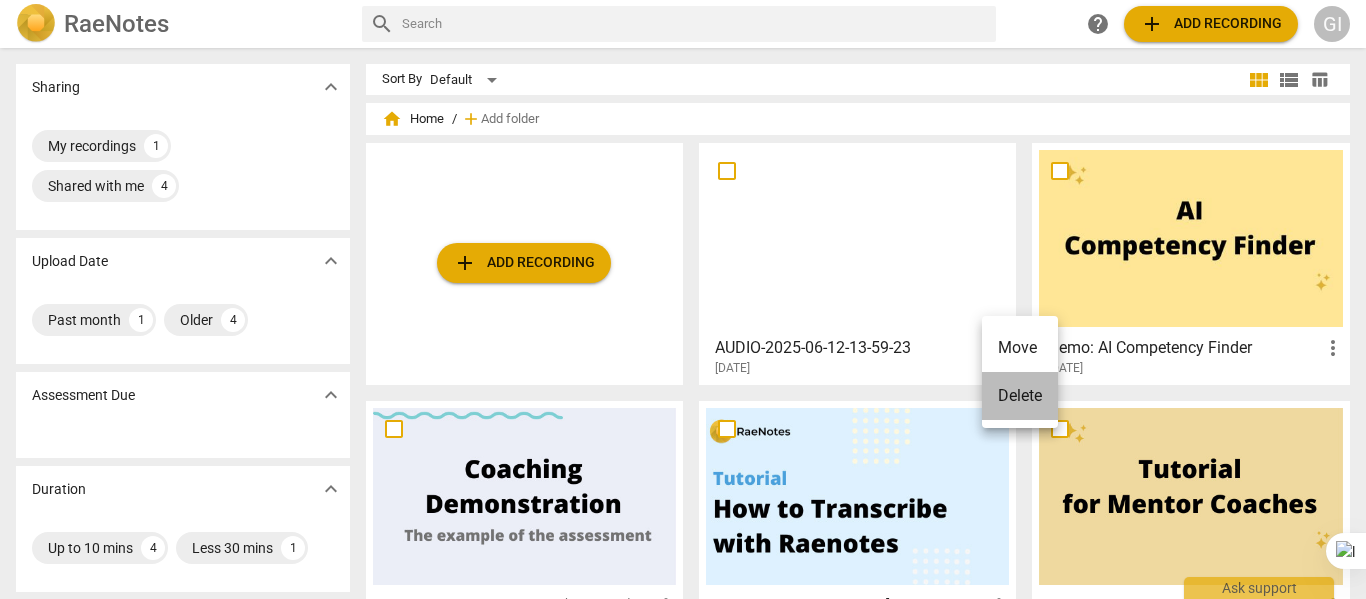 click on "Delete" at bounding box center [1020, 396] 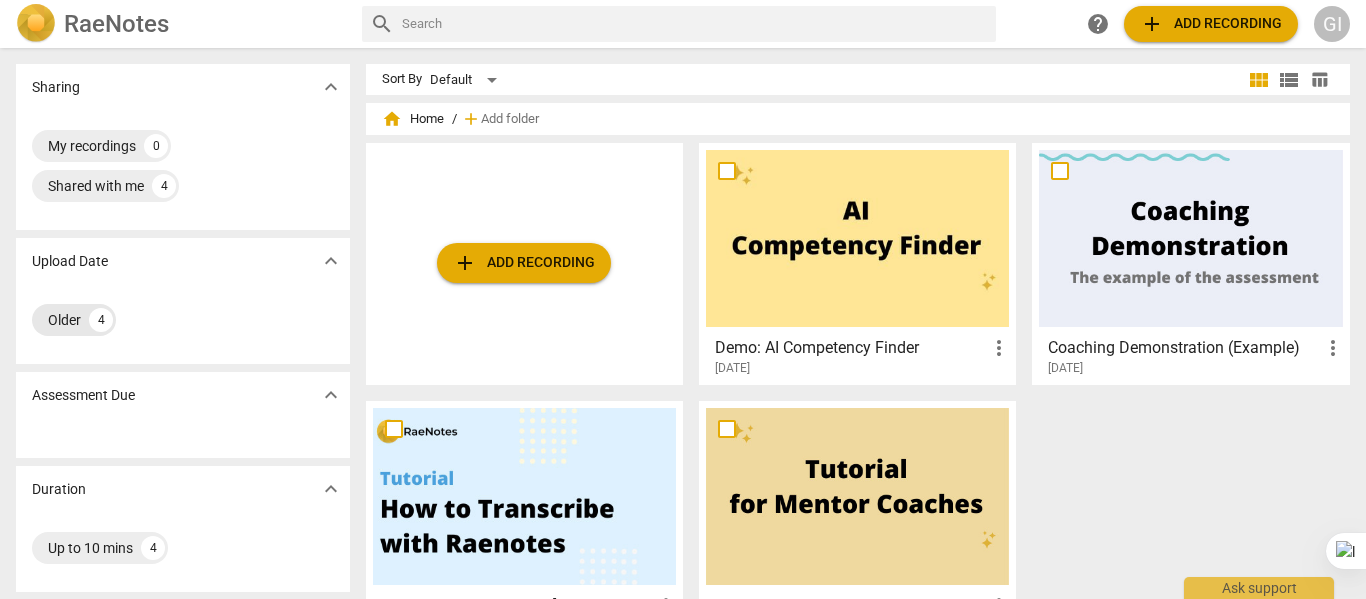 click on "Older" at bounding box center (64, 320) 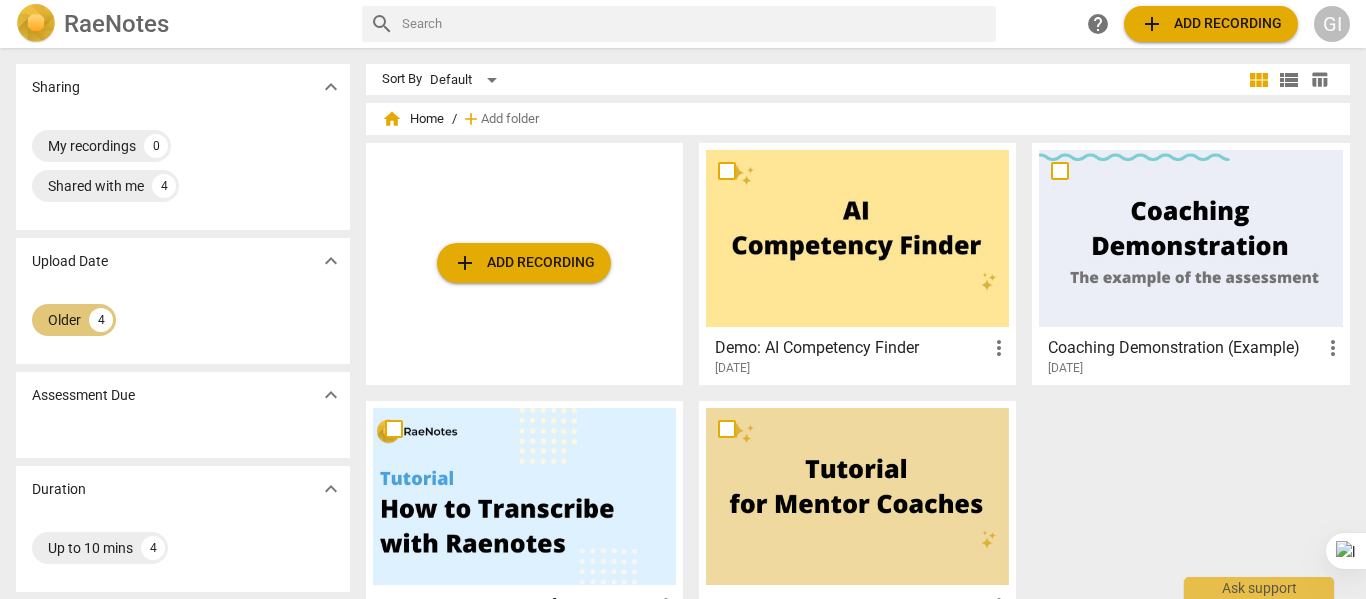 click on "Older" at bounding box center (64, 320) 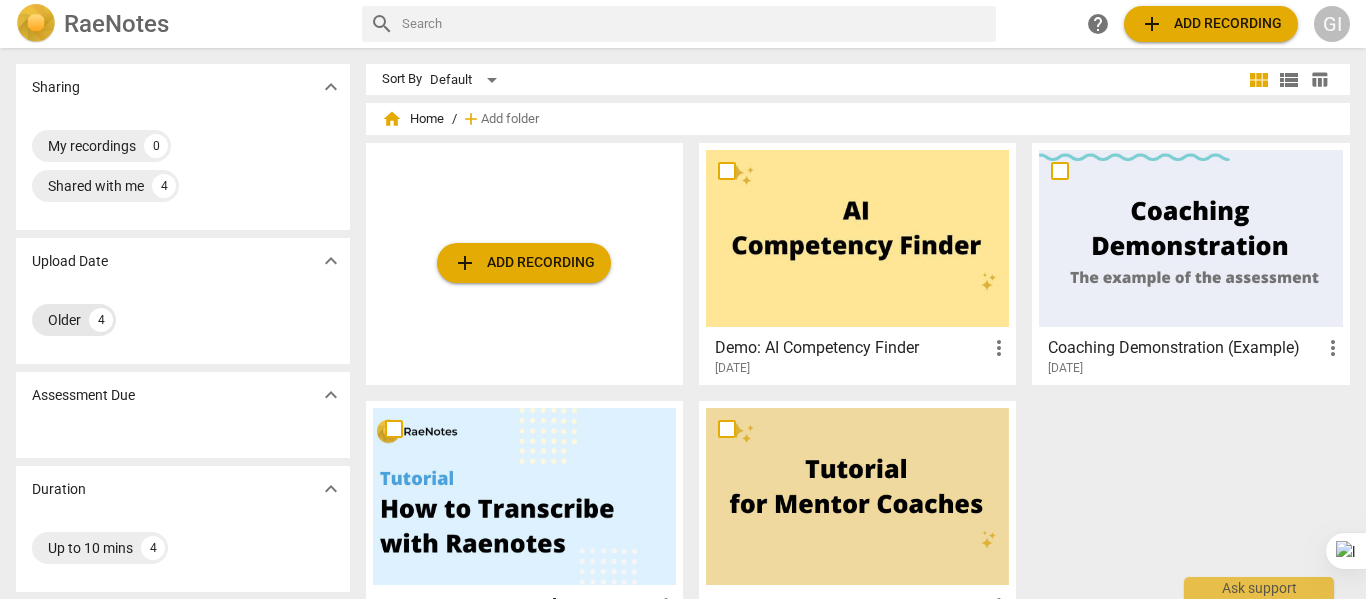 click on "4" at bounding box center (101, 320) 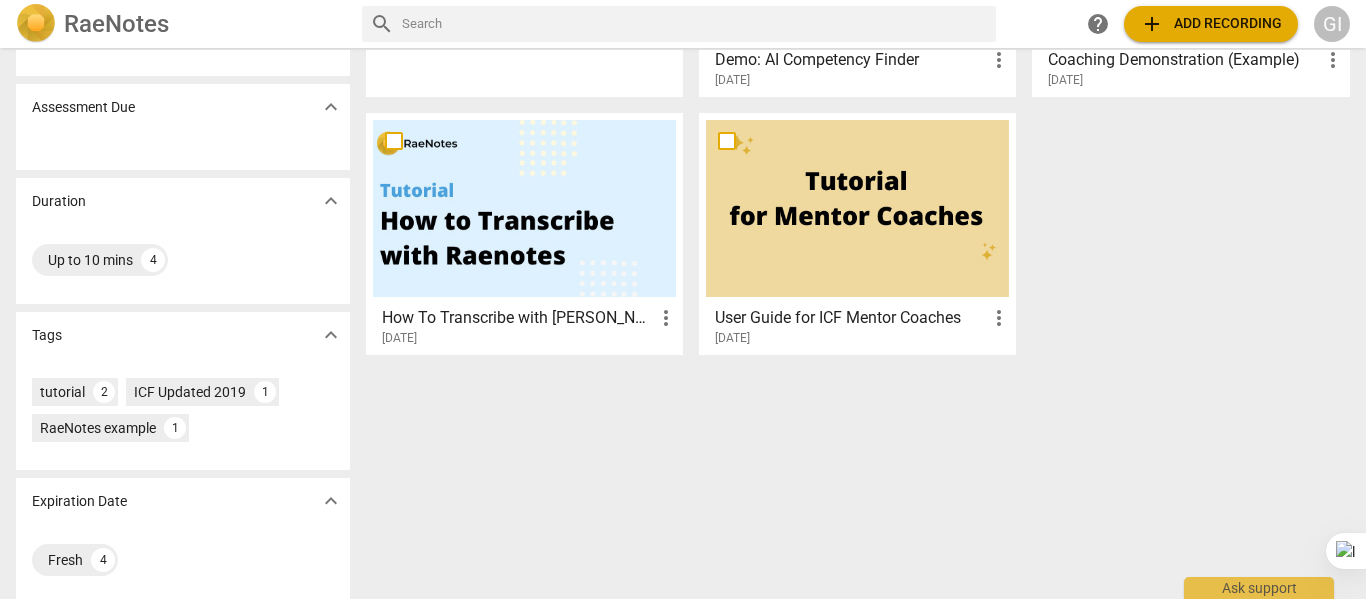 scroll, scrollTop: 301, scrollLeft: 0, axis: vertical 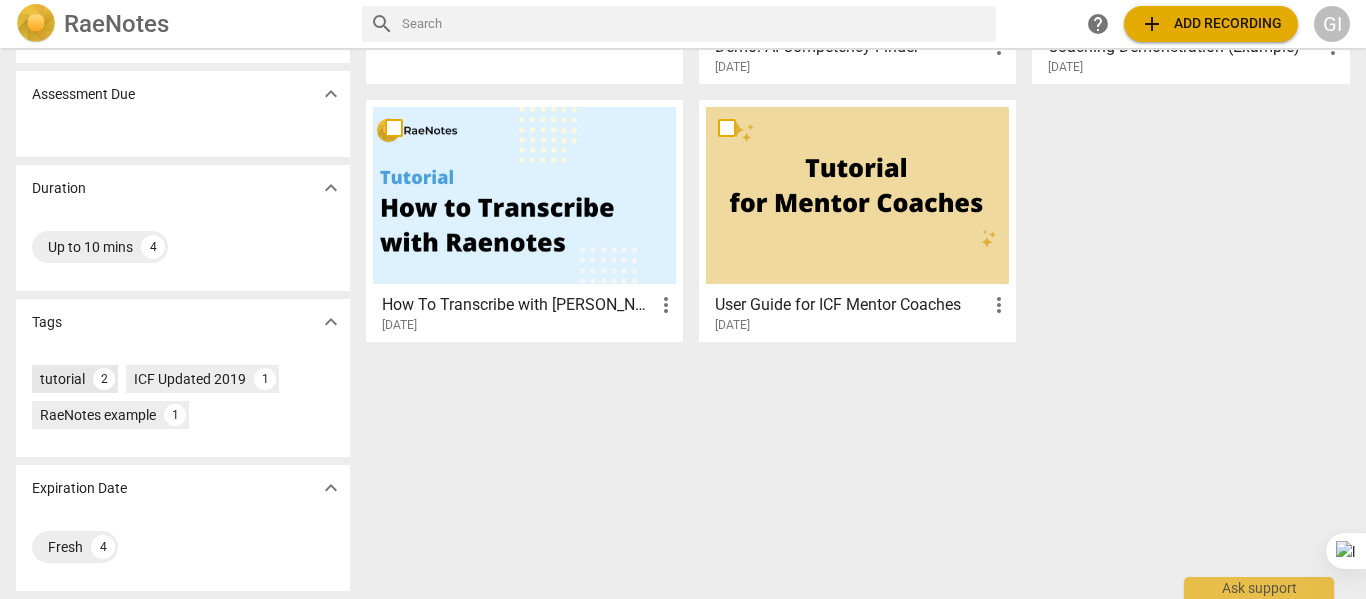 click on "tutorial" at bounding box center [62, 379] 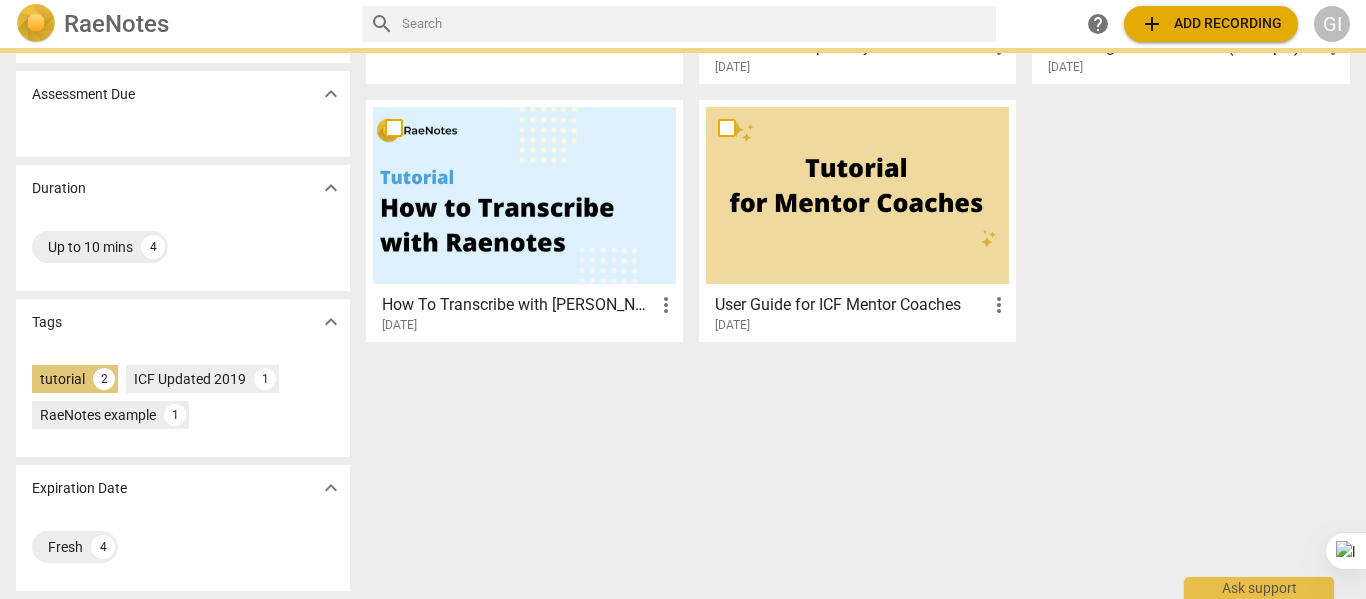 scroll, scrollTop: 0, scrollLeft: 0, axis: both 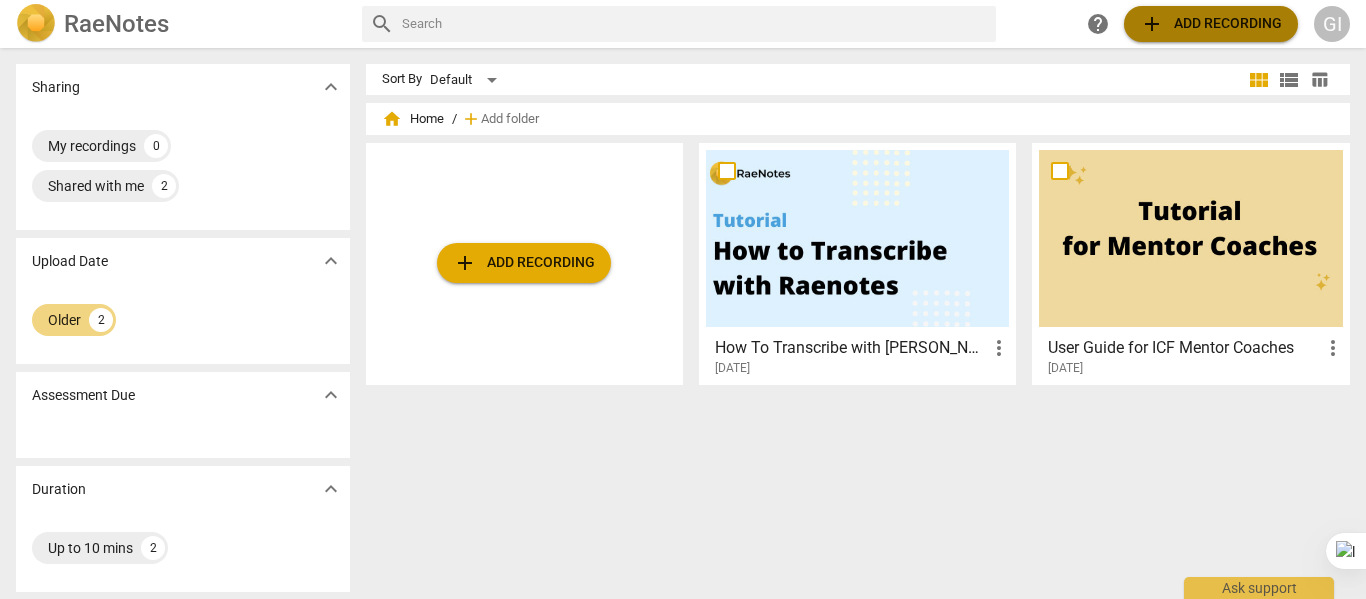 click on "add   Add recording" at bounding box center [1211, 24] 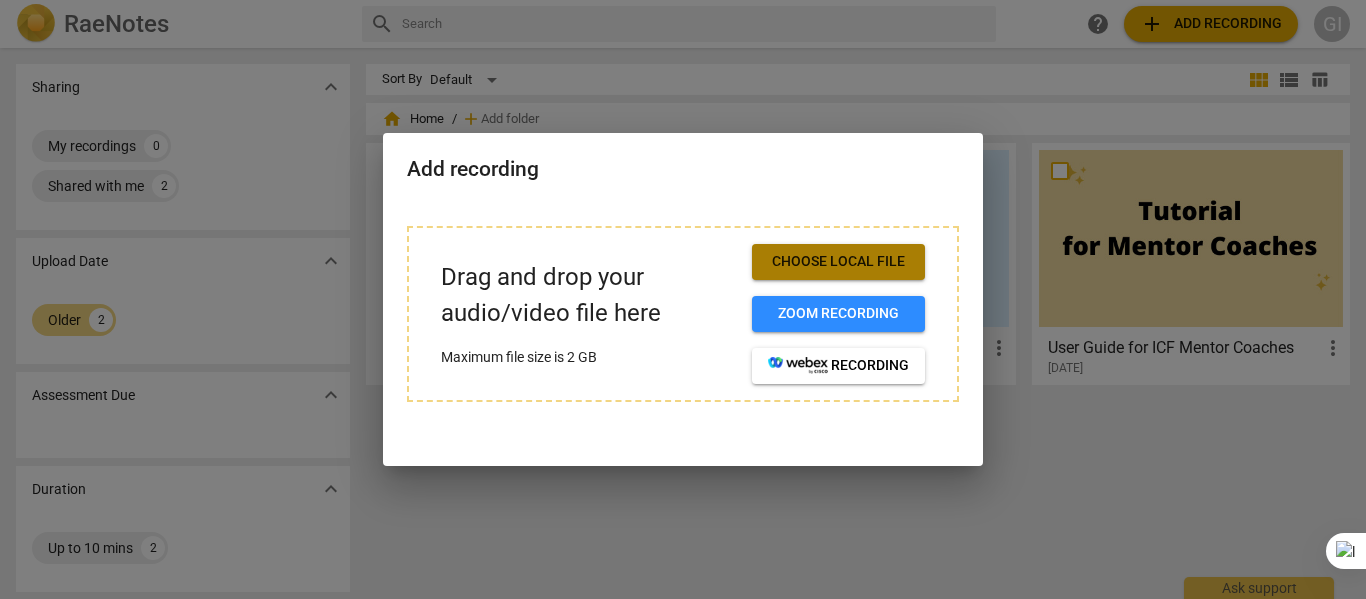 click on "Choose local file" at bounding box center (838, 262) 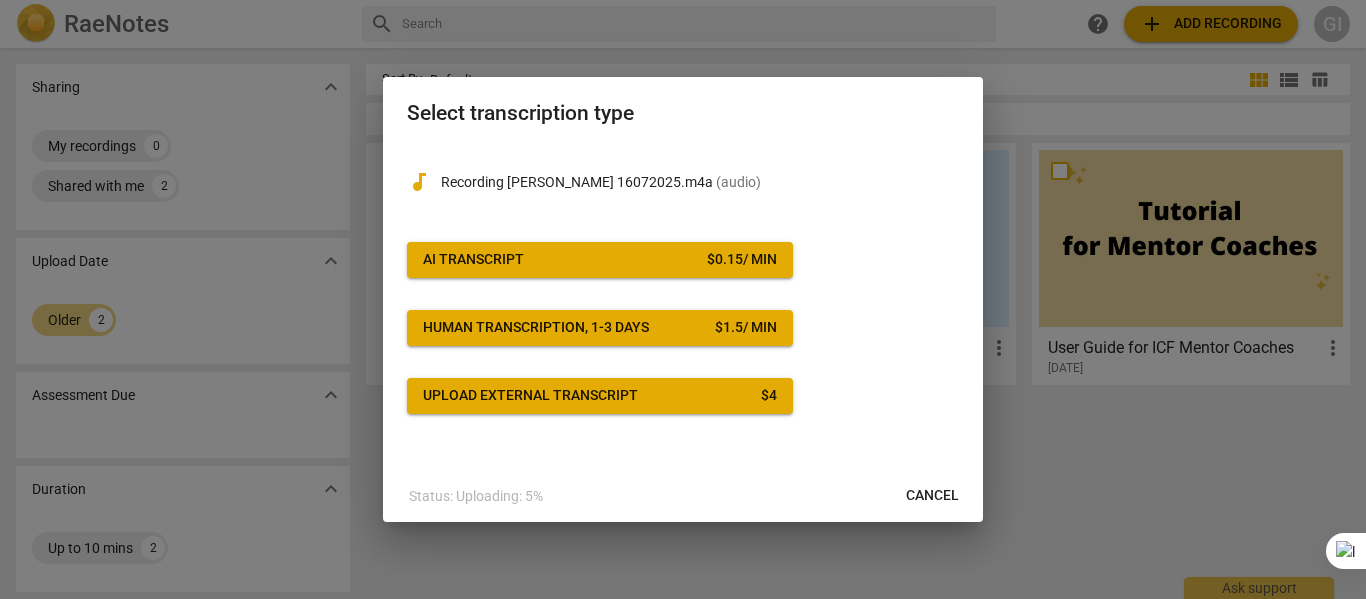 click on "Cancel" at bounding box center [932, 496] 